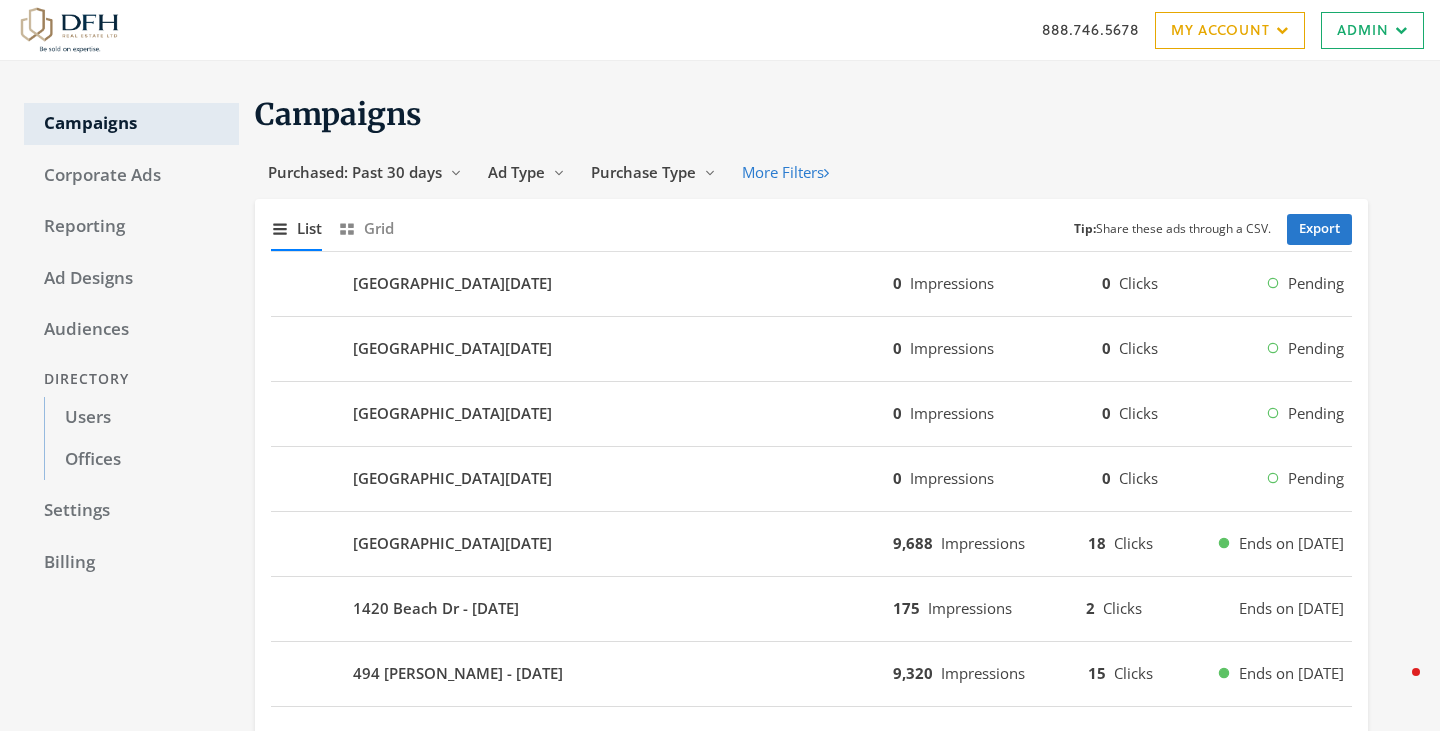 scroll, scrollTop: 0, scrollLeft: 0, axis: both 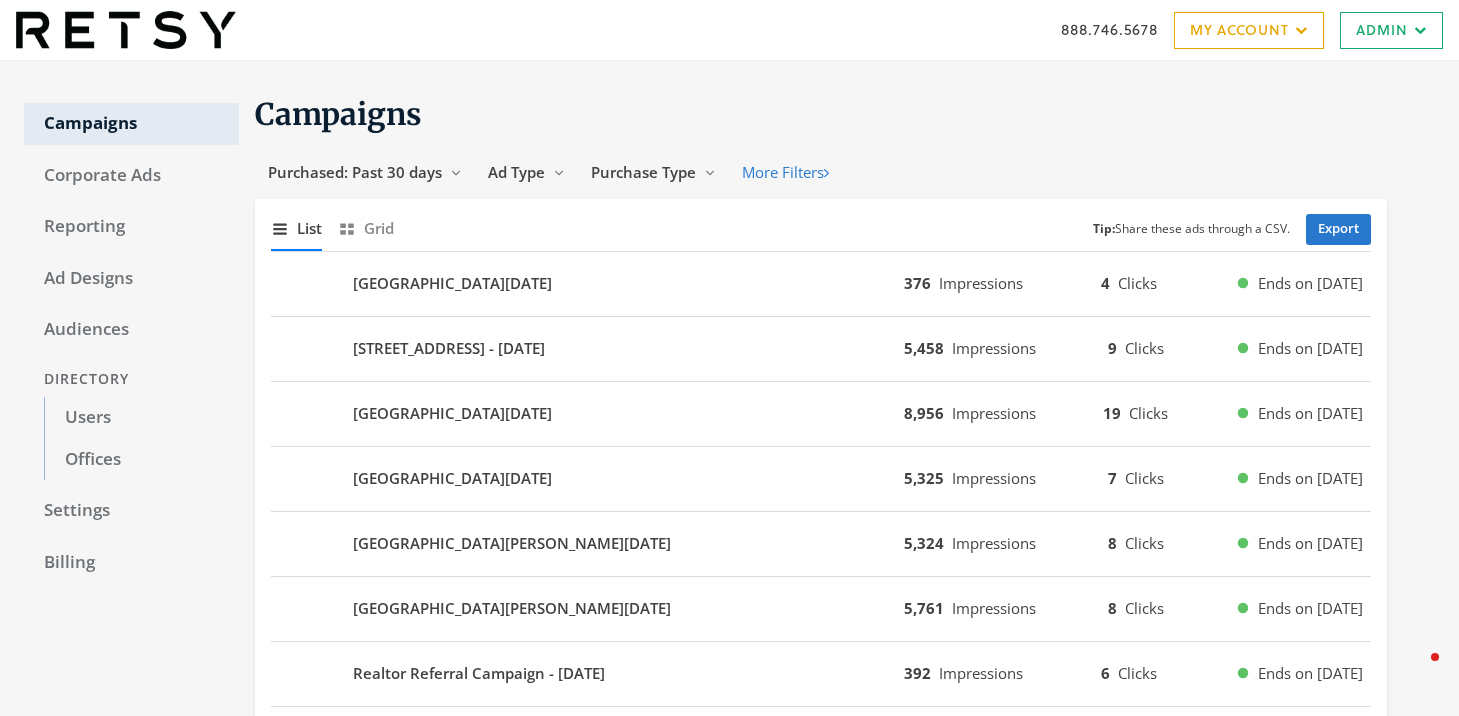 click on "Campaigns Corporate Ads Reporting Ad Designs Audiences Directory Users Offices Settings Billing RETSY Reveal list of RETSY" at bounding box center [131, 994] 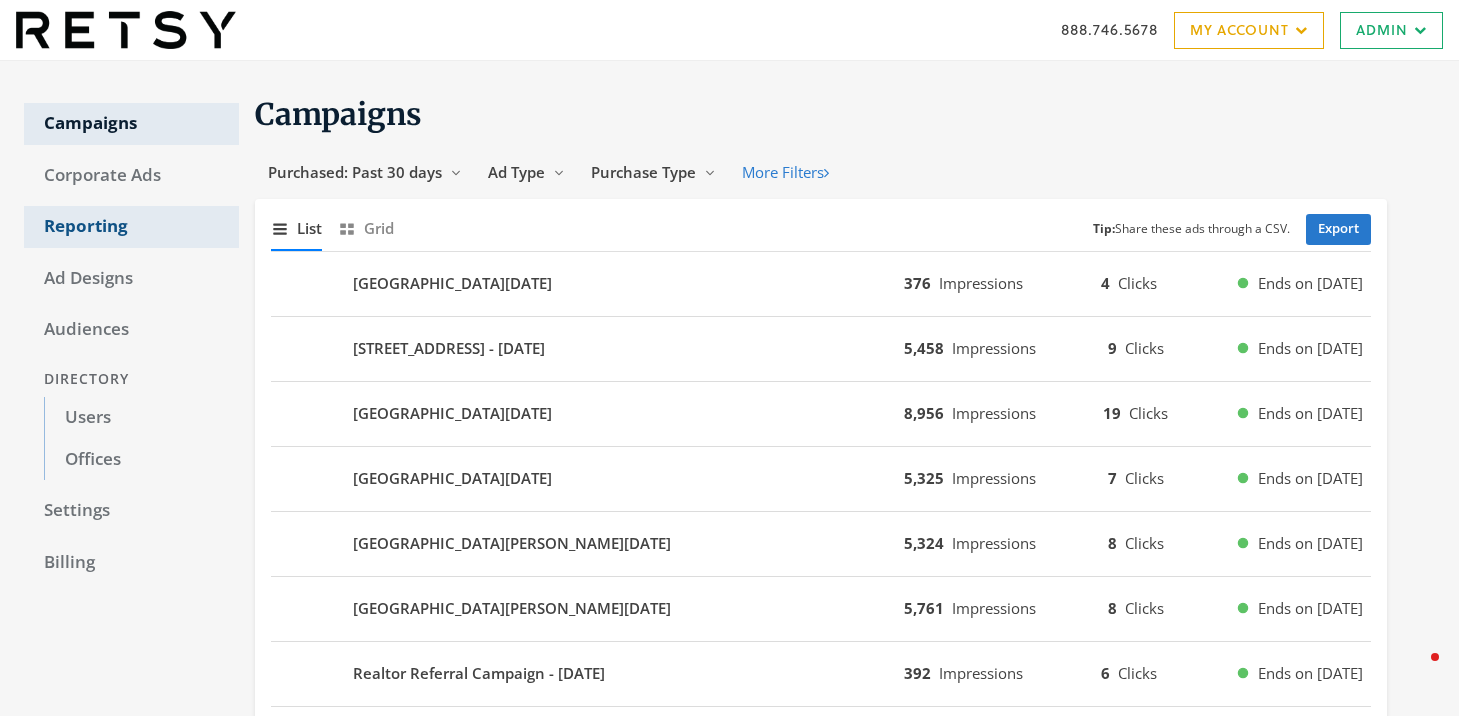 click on "Reporting" at bounding box center [131, 227] 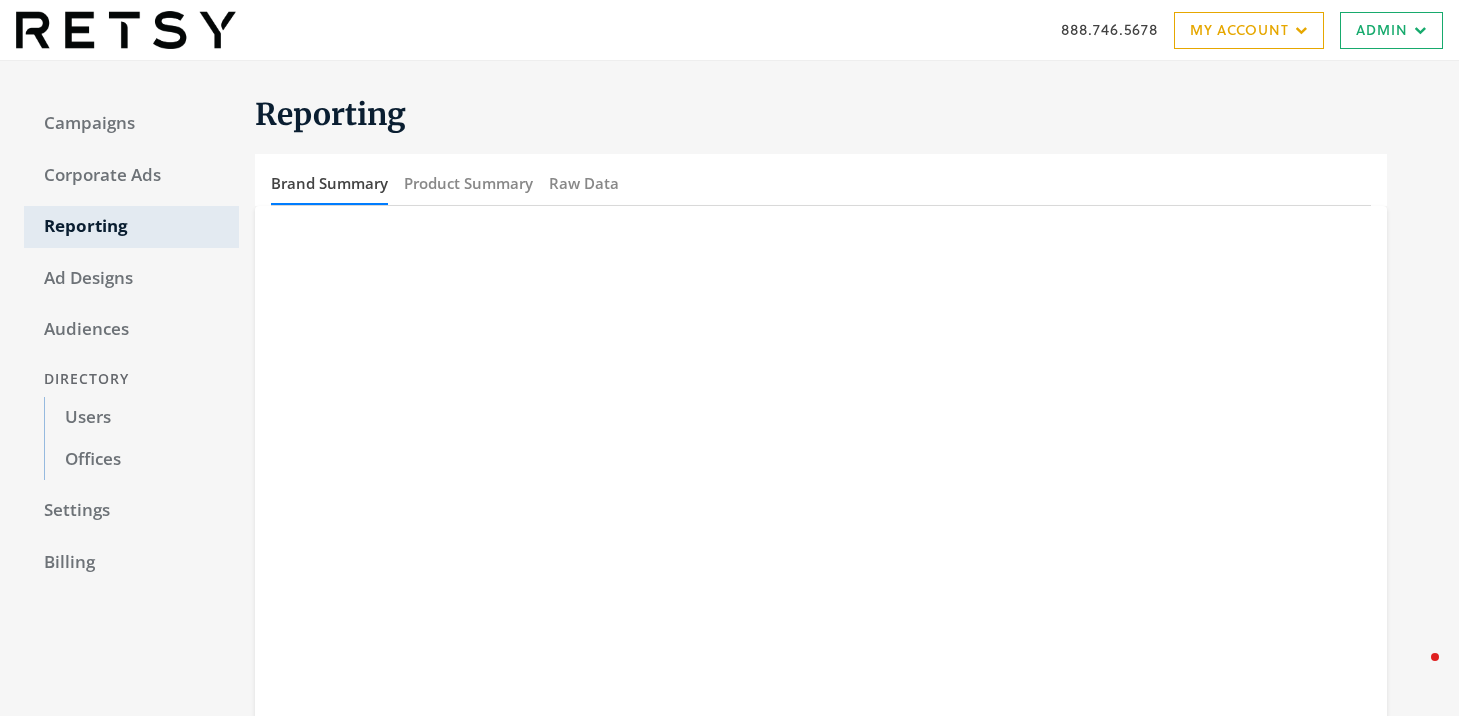 scroll, scrollTop: 91, scrollLeft: 0, axis: vertical 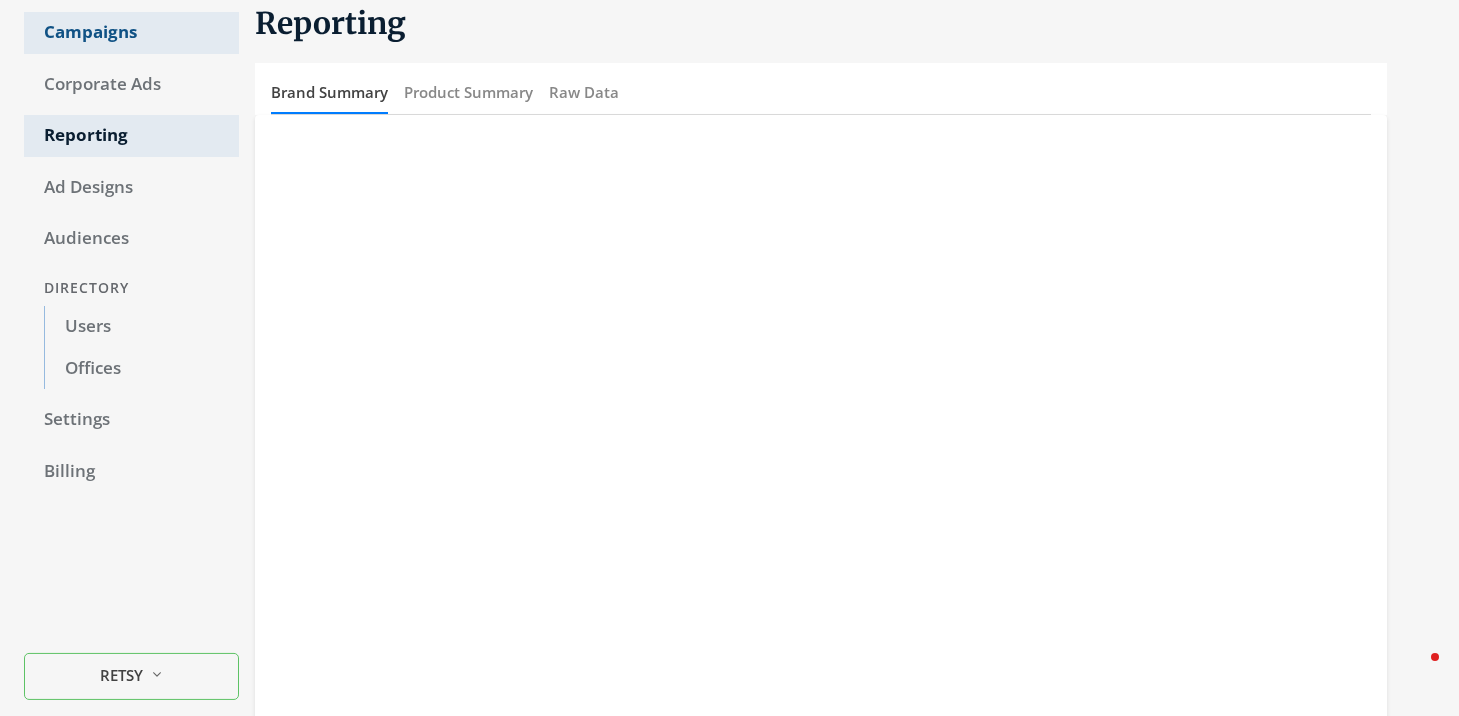 click on "Campaigns" at bounding box center [131, 33] 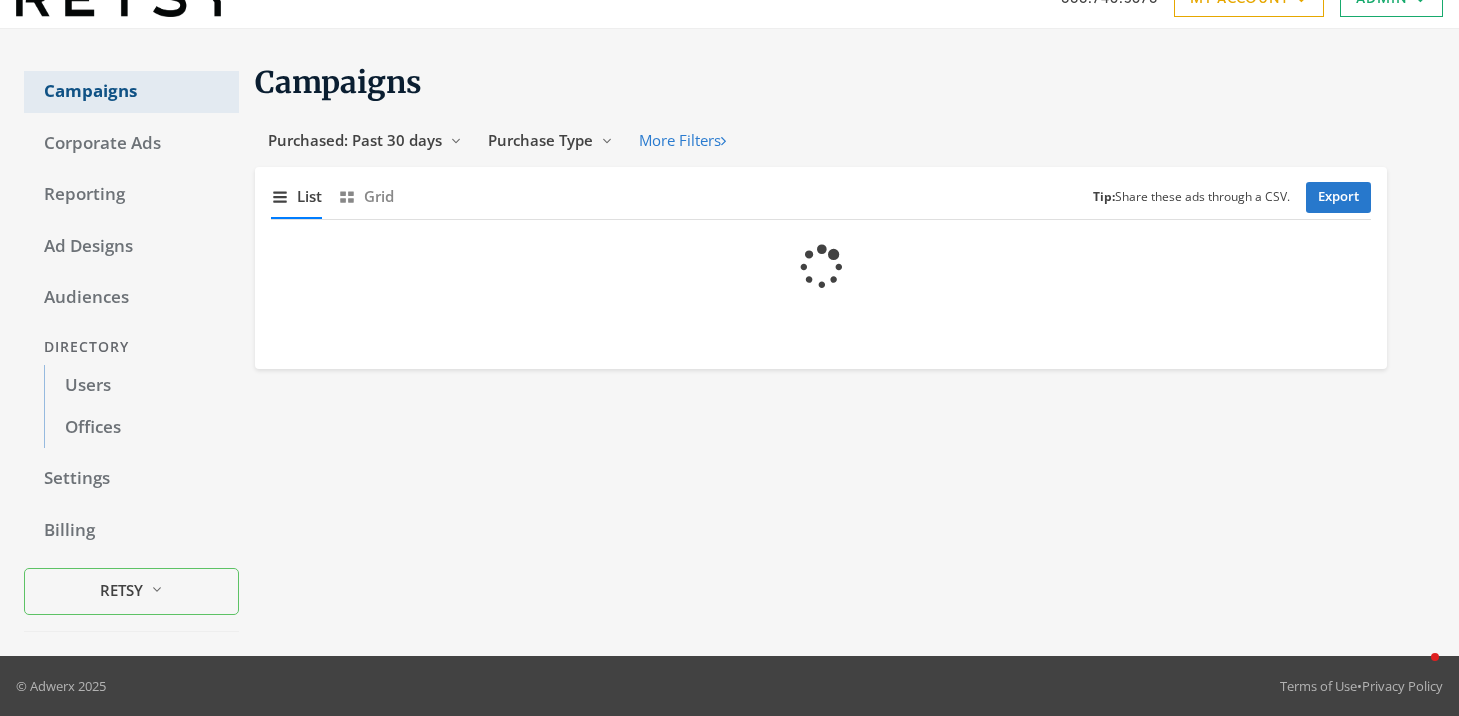 scroll, scrollTop: 32, scrollLeft: 0, axis: vertical 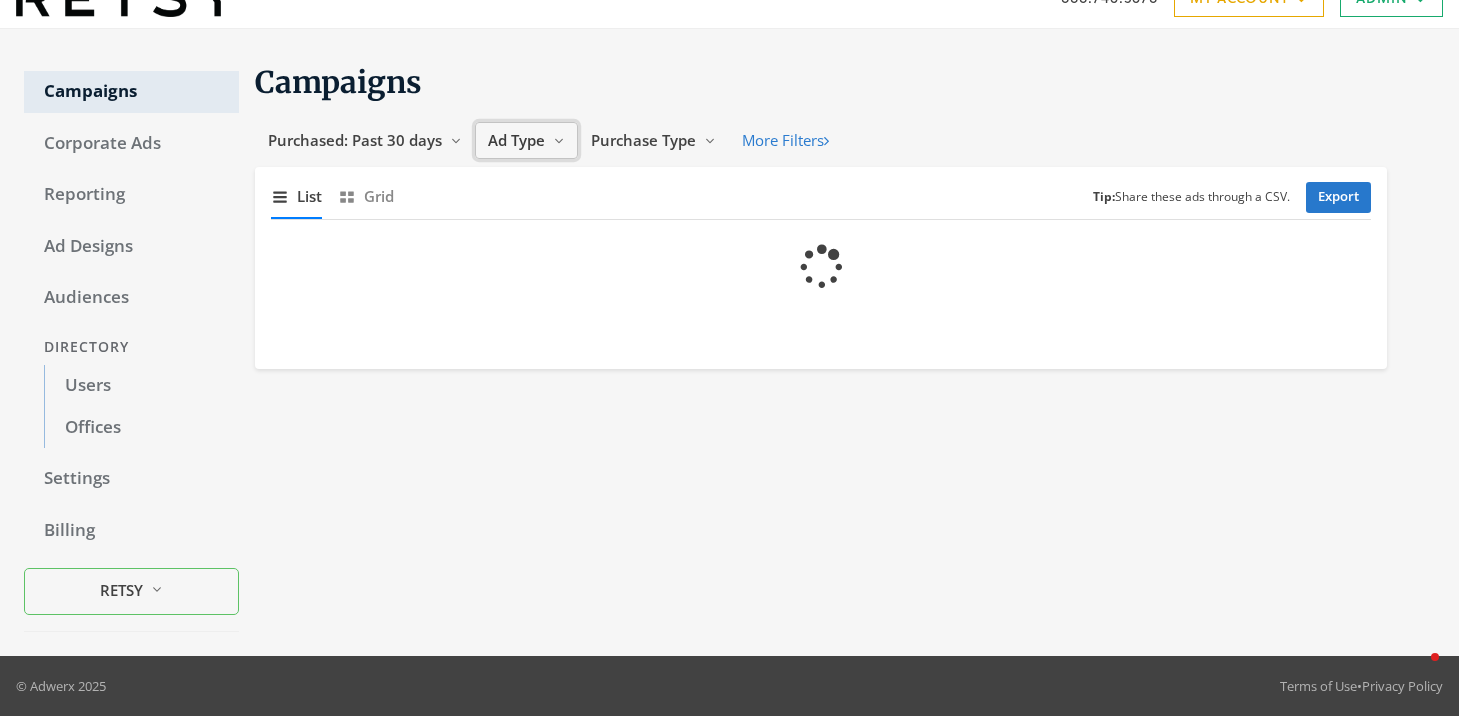 click on "Ad Type Reveal list of Ad Type" at bounding box center (526, 140) 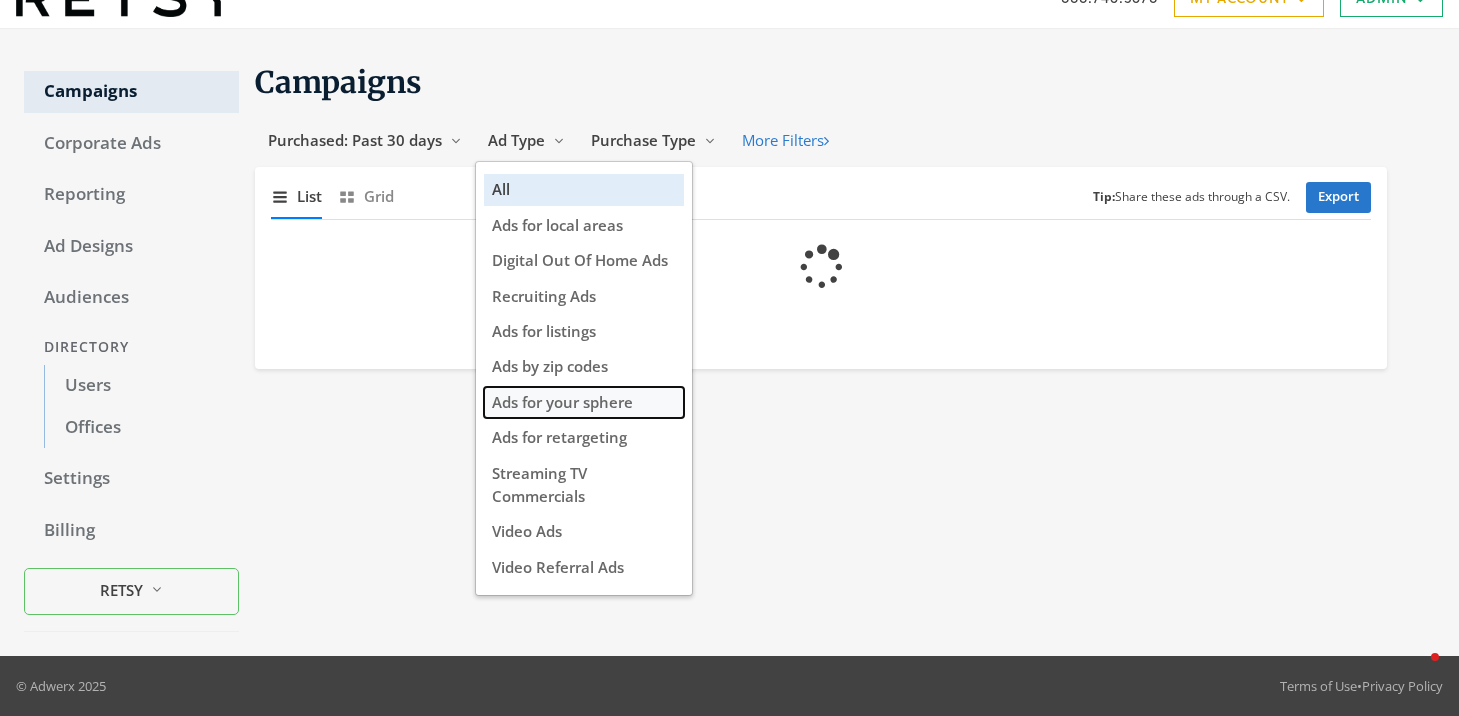 click on "Ads for your sphere" at bounding box center (562, 402) 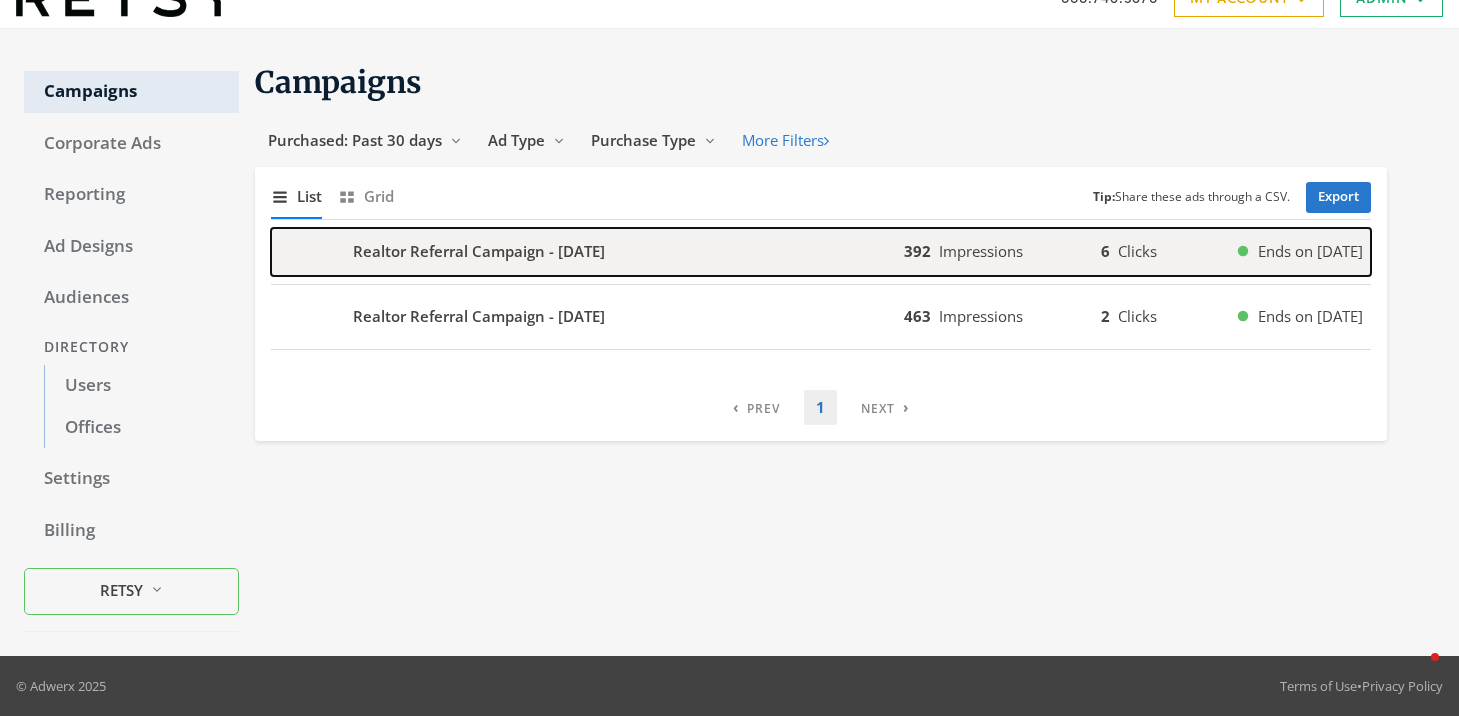 click on "Realtor Referral Campaign - 2025-07-25" at bounding box center [587, 252] 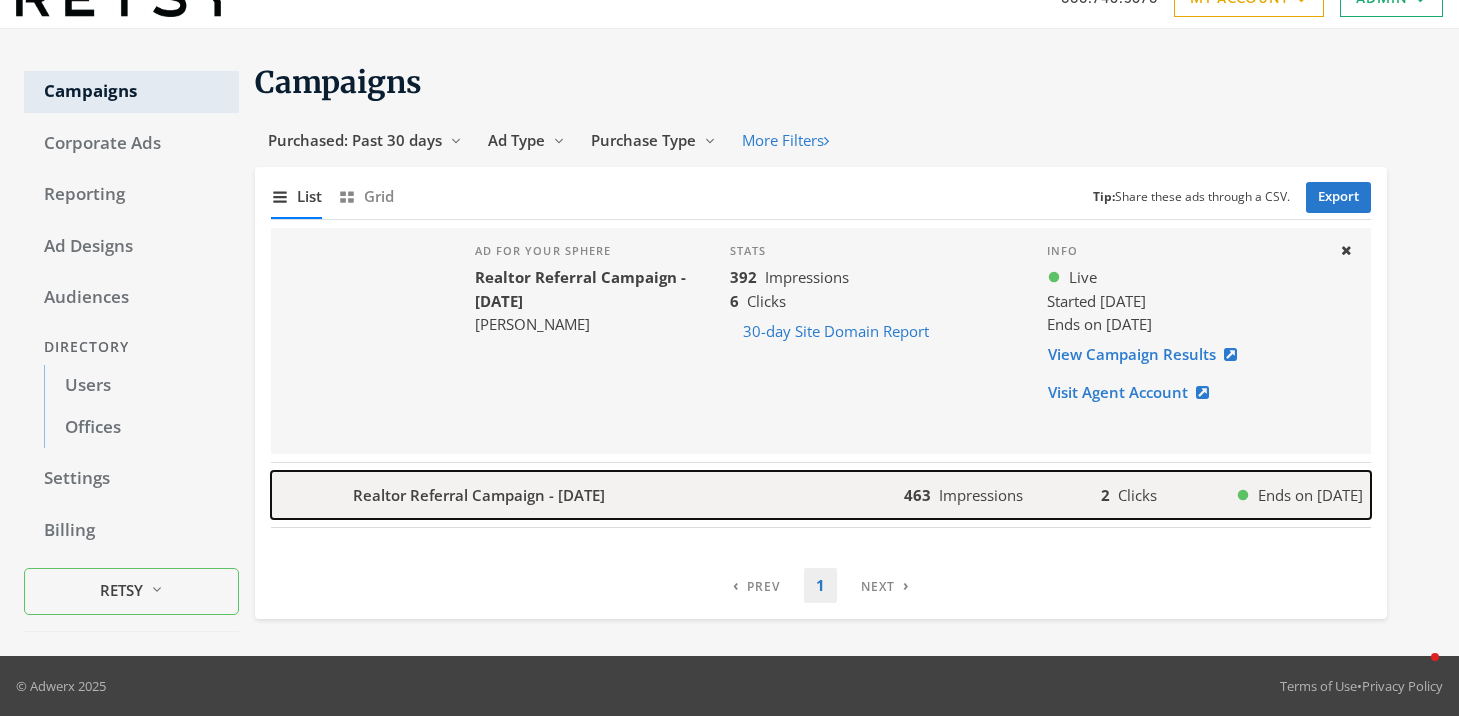 click on "Realtor Referral Campaign - 2025-07-09" at bounding box center (479, 495) 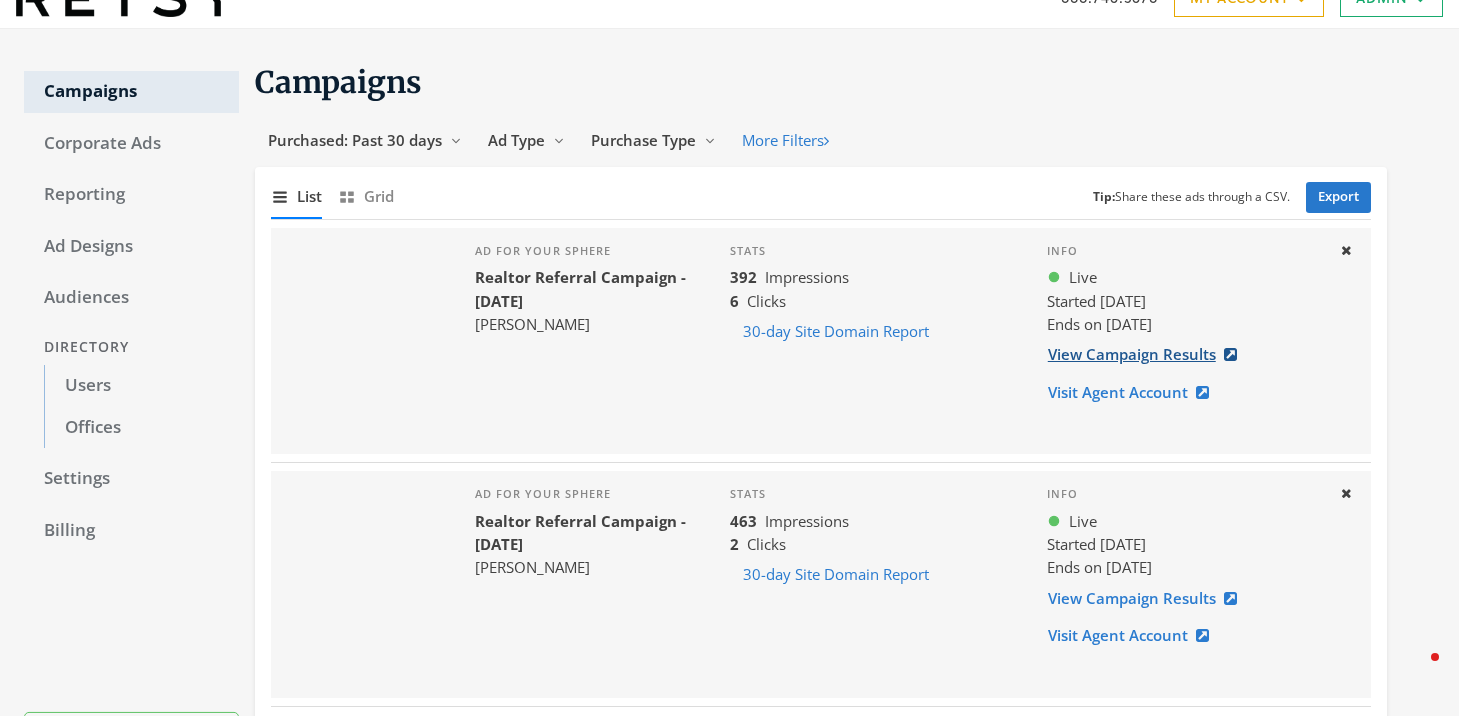 click on "View Campaign Results" at bounding box center [1148, 354] 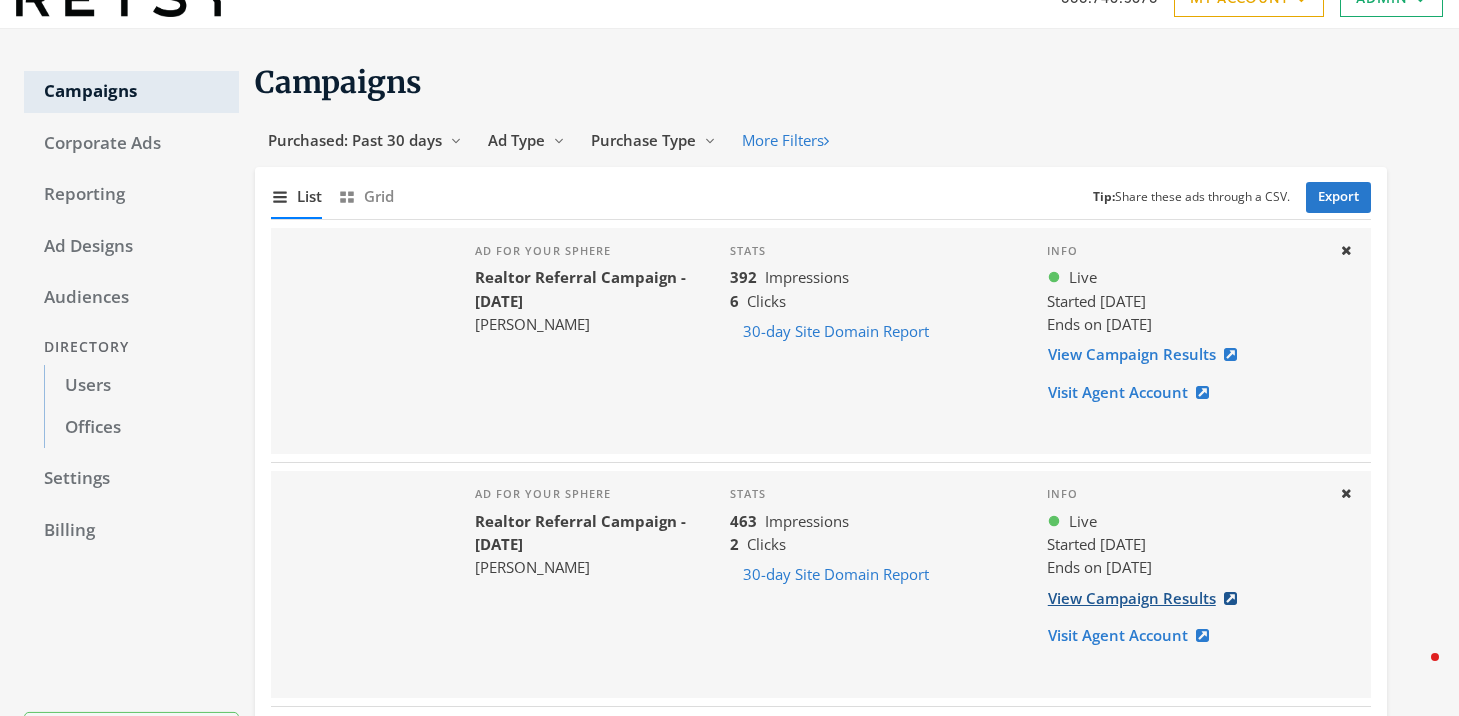 click on "View Campaign Results" at bounding box center (1148, 598) 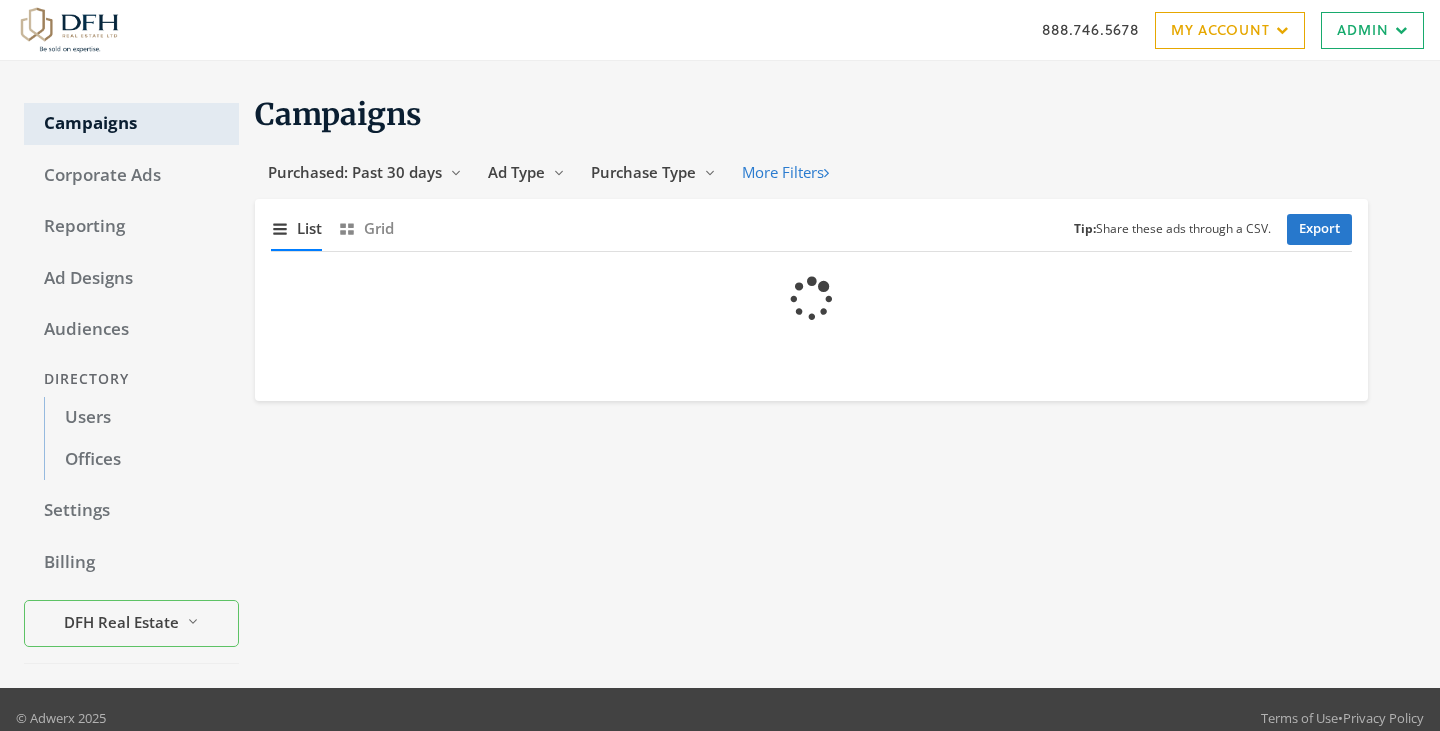scroll, scrollTop: 0, scrollLeft: 0, axis: both 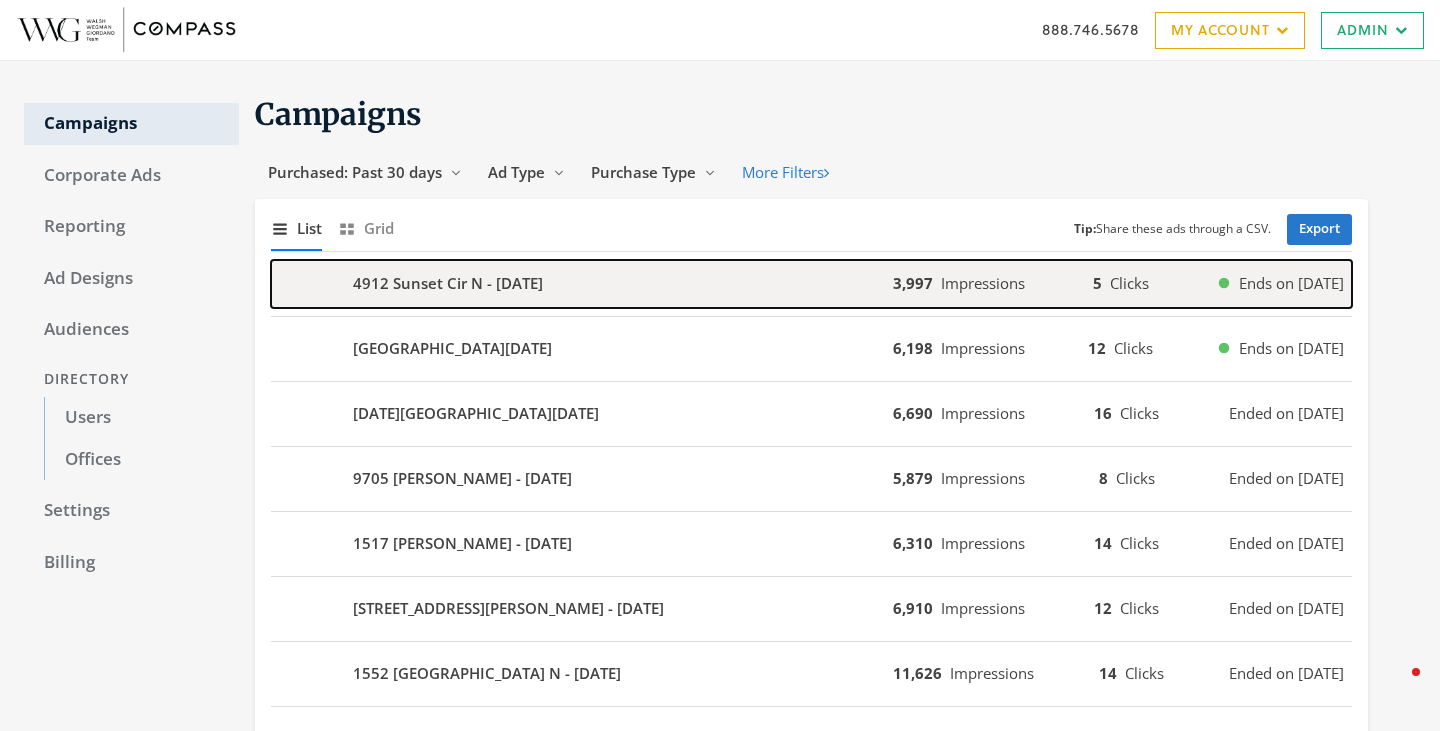 click on "4912 Sunset Cir N - 2025-07-25" at bounding box center [448, 283] 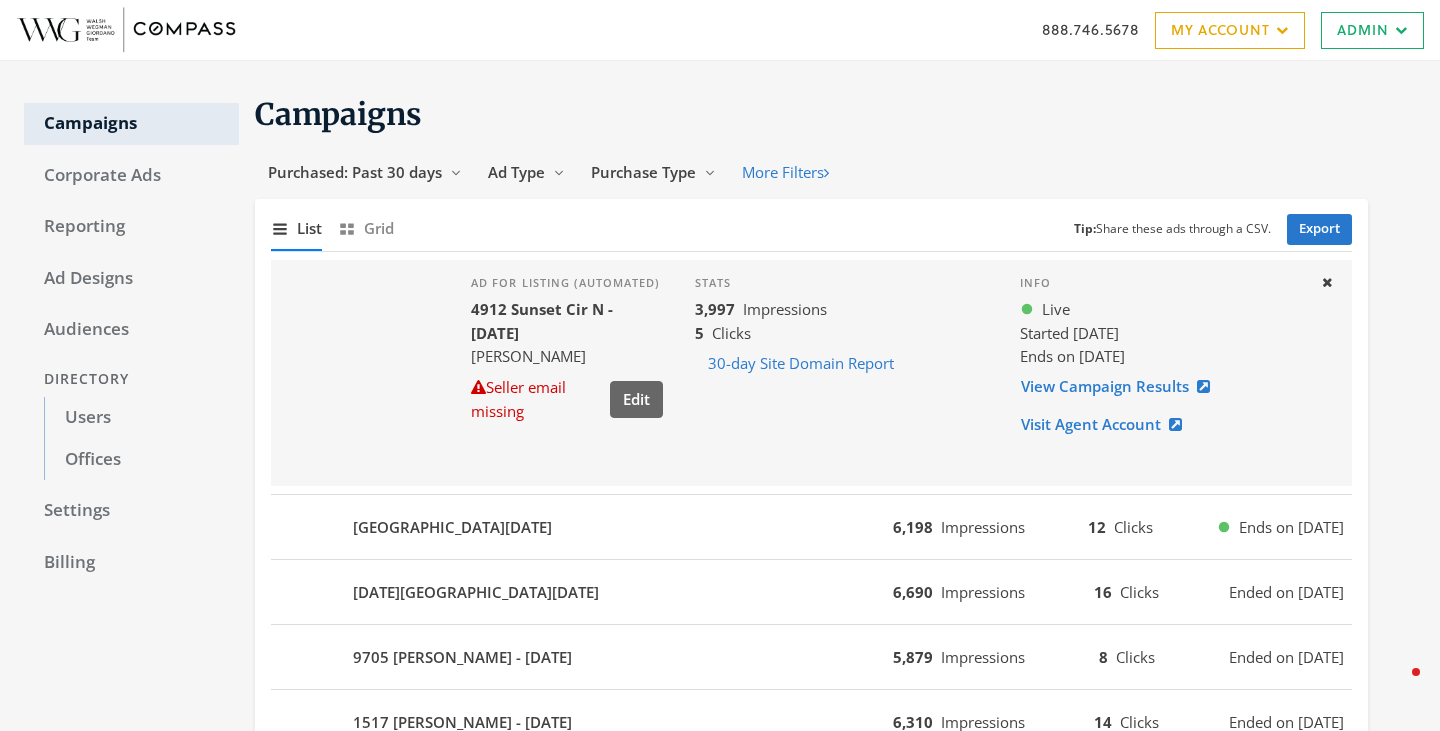 click on "124 Aledo Creeks Rd - 2025-07-22 6,198 Impressions 12 Clicks Ends on 7/28/25" at bounding box center (811, 527) 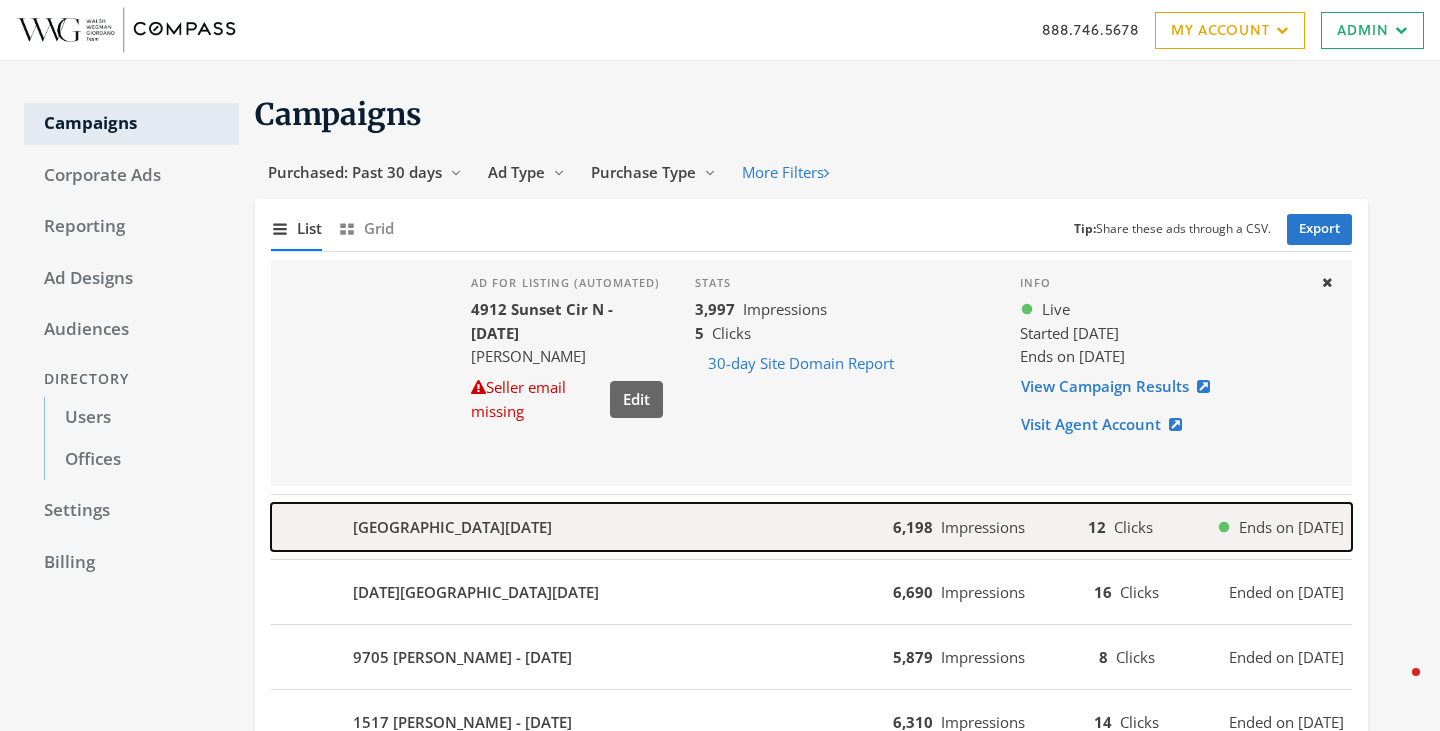 click on "124 Aledo Creeks Rd - 2025-07-22" at bounding box center (452, 527) 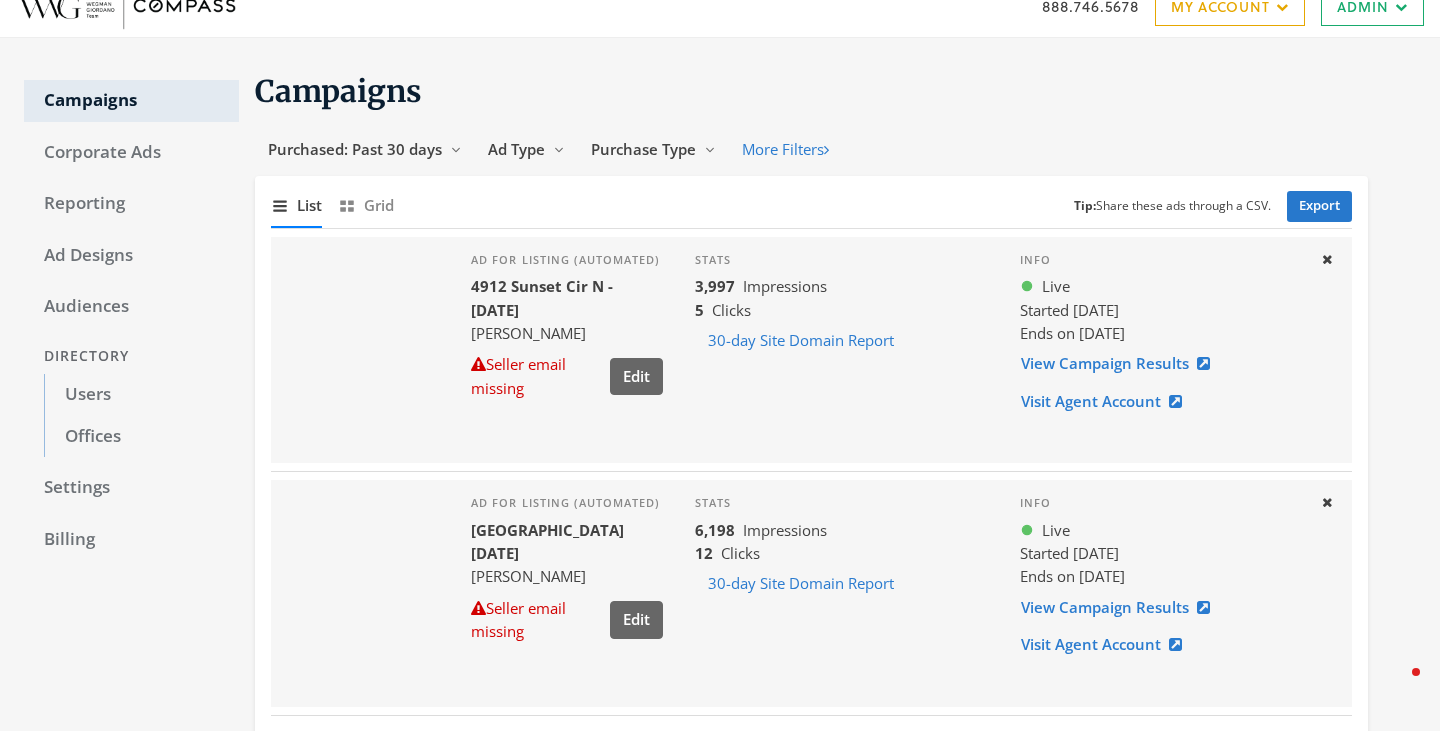 scroll, scrollTop: 0, scrollLeft: 0, axis: both 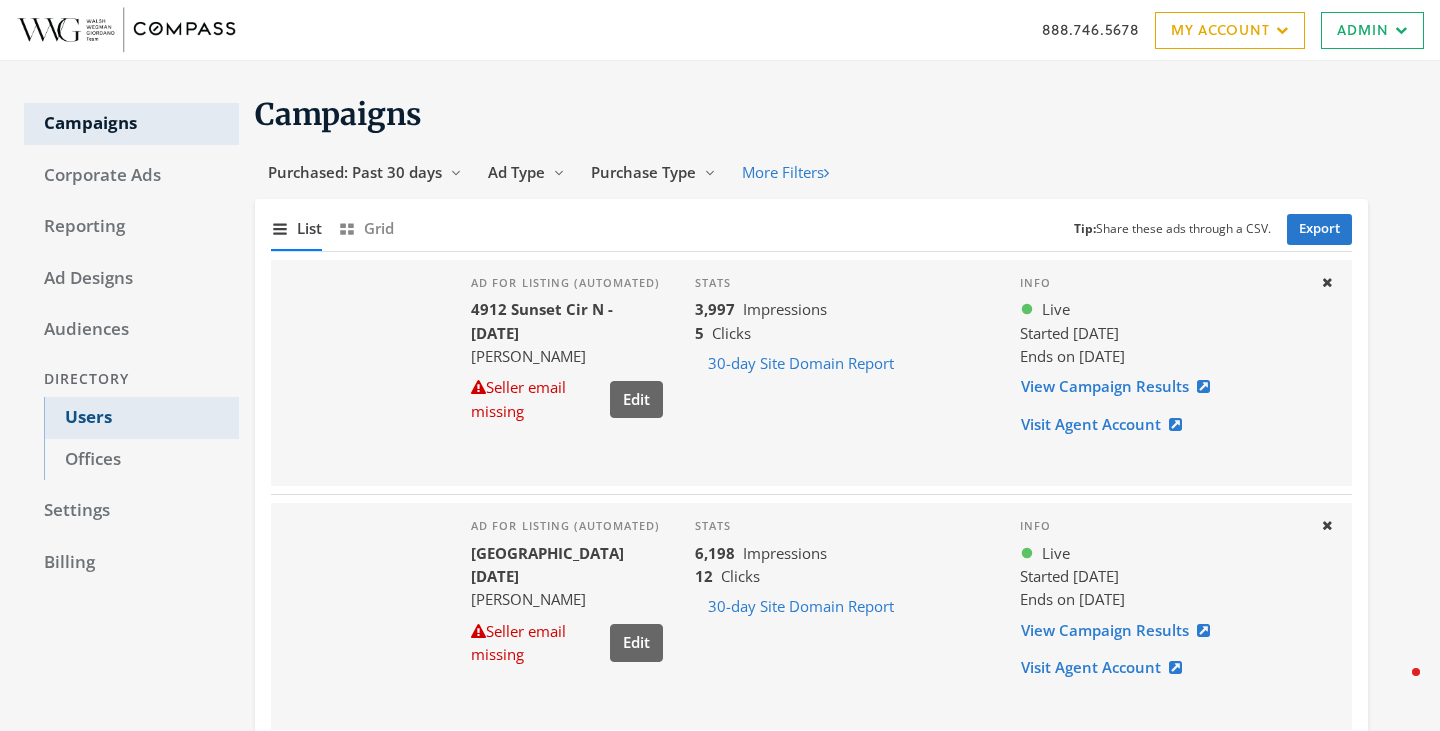 click on "Users" at bounding box center [141, 418] 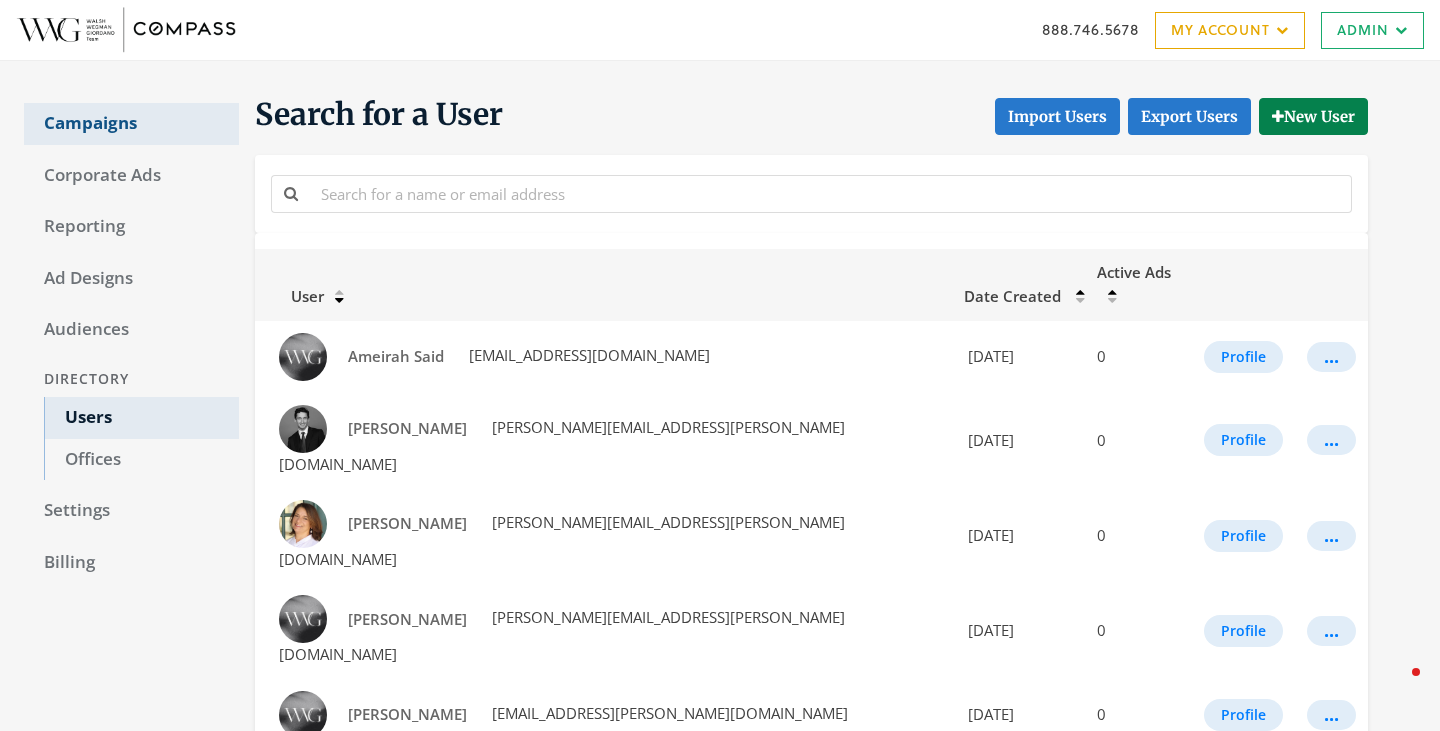 click on "Campaigns" at bounding box center (131, 124) 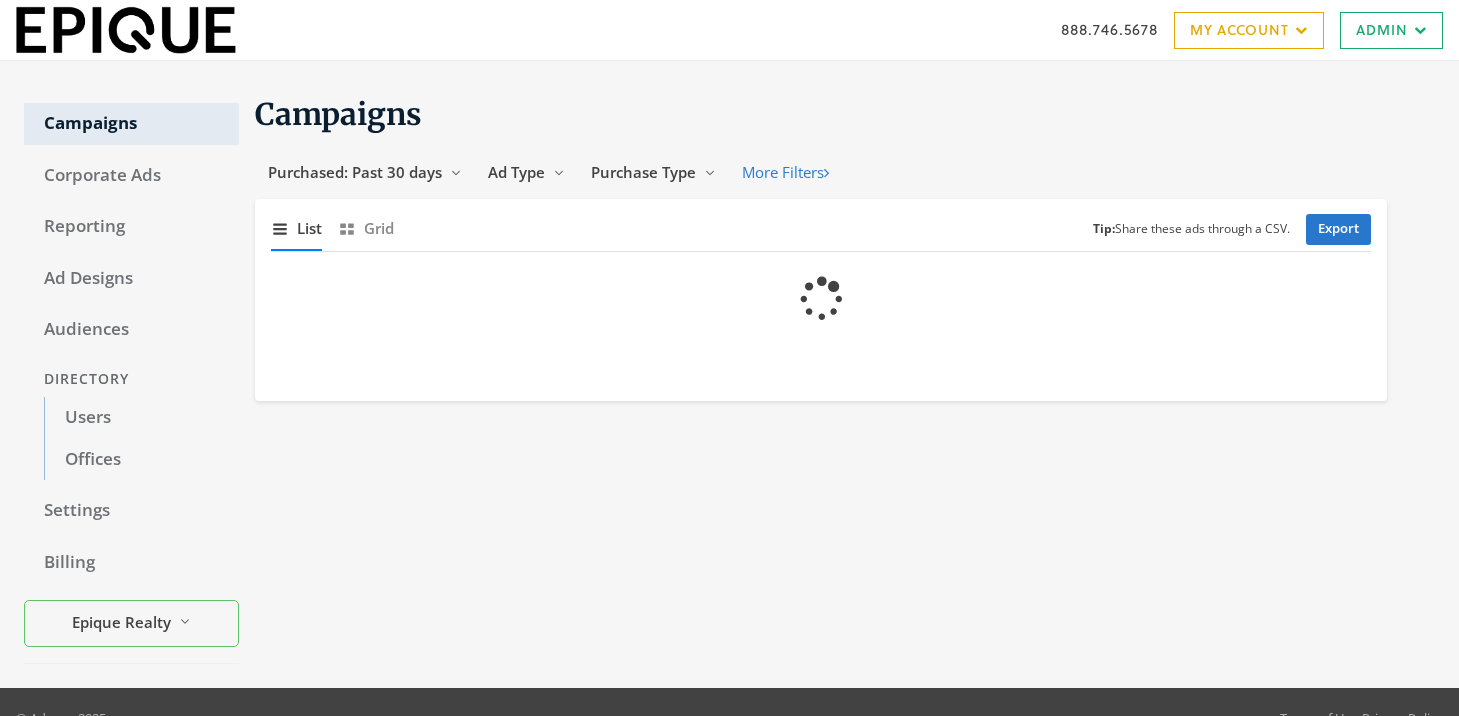 scroll, scrollTop: 0, scrollLeft: 0, axis: both 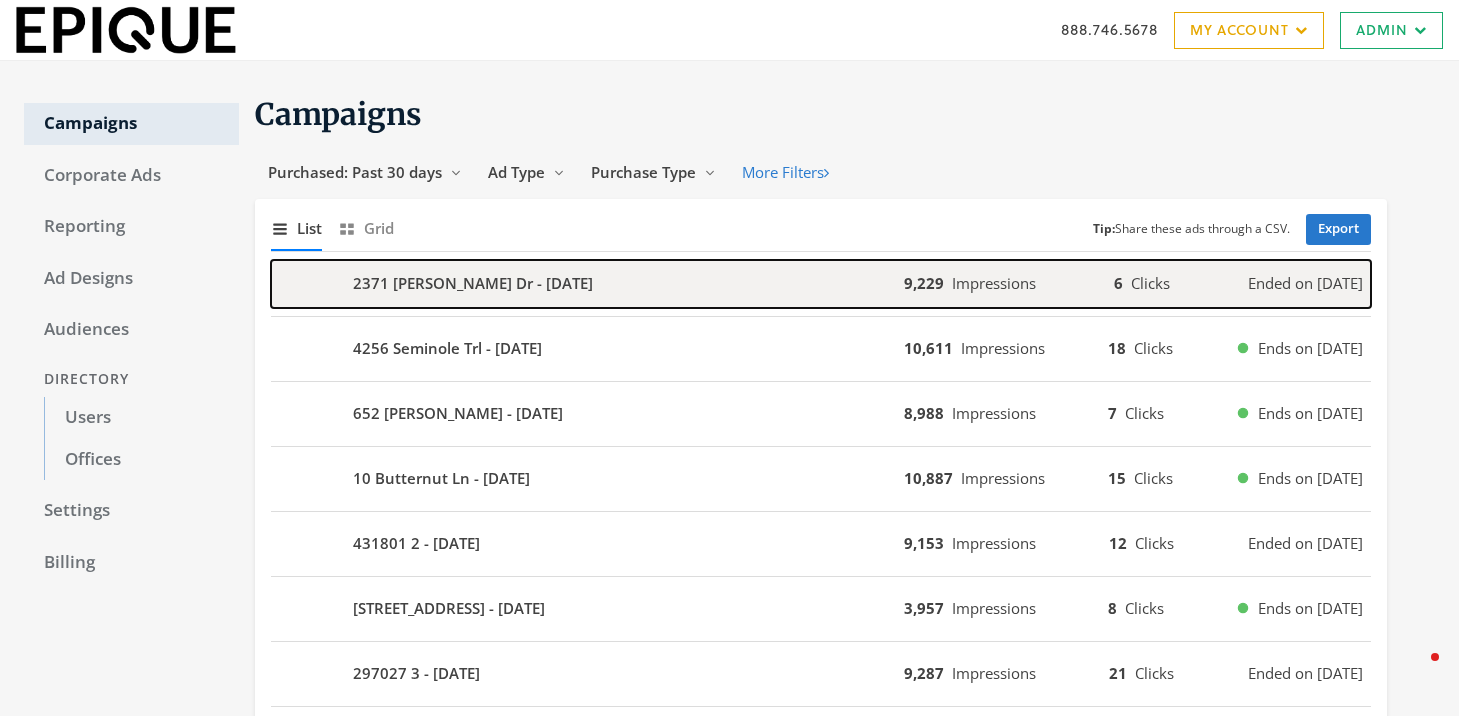 click on "2371 Le Ruth Dr - 2025-07-21" at bounding box center [473, 283] 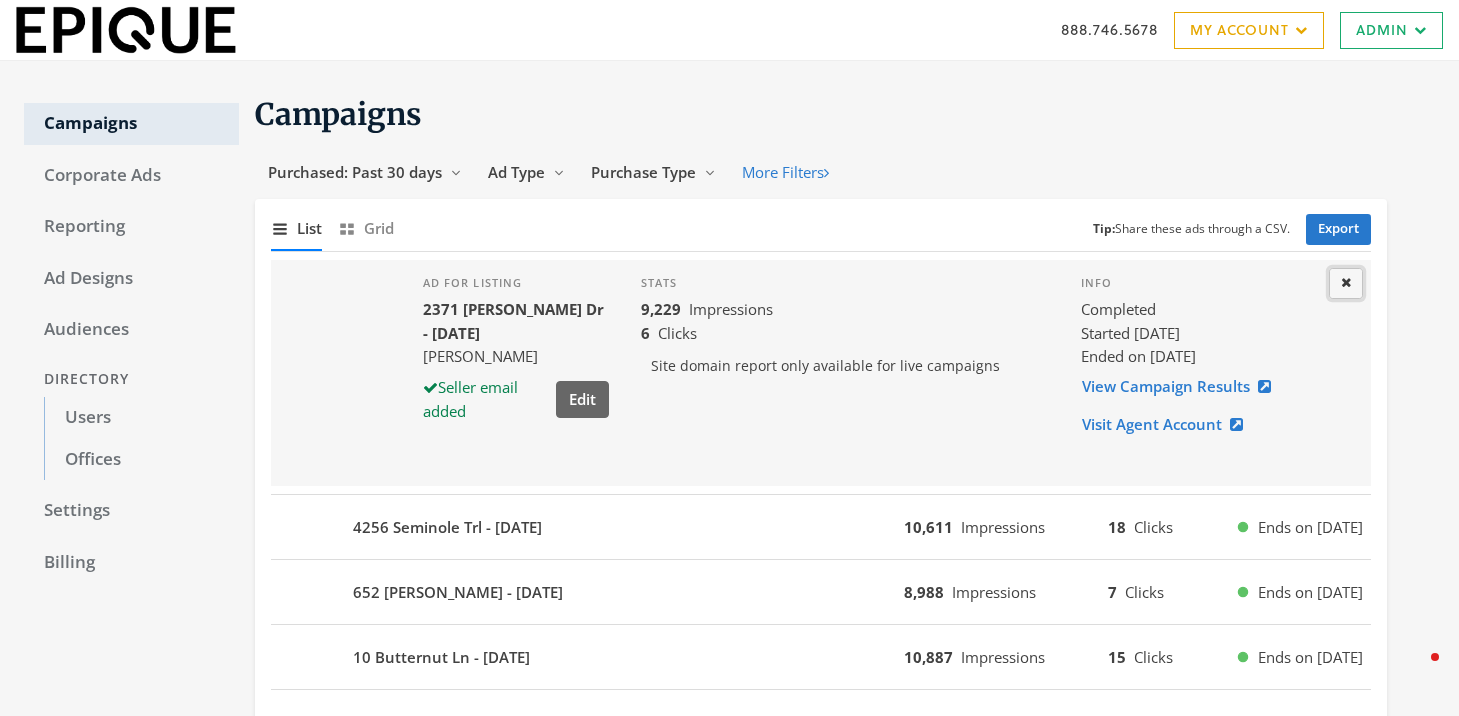 click at bounding box center [1346, 282] 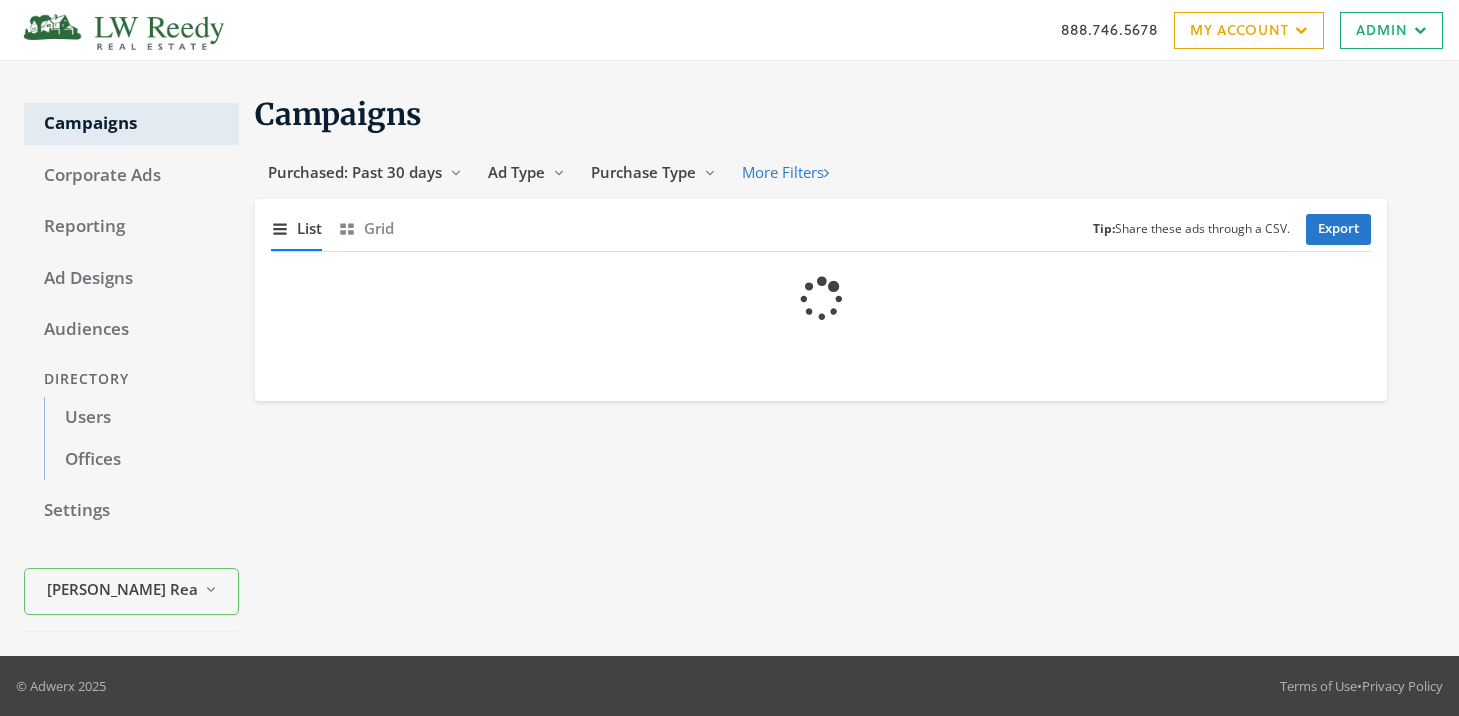 scroll, scrollTop: 0, scrollLeft: 0, axis: both 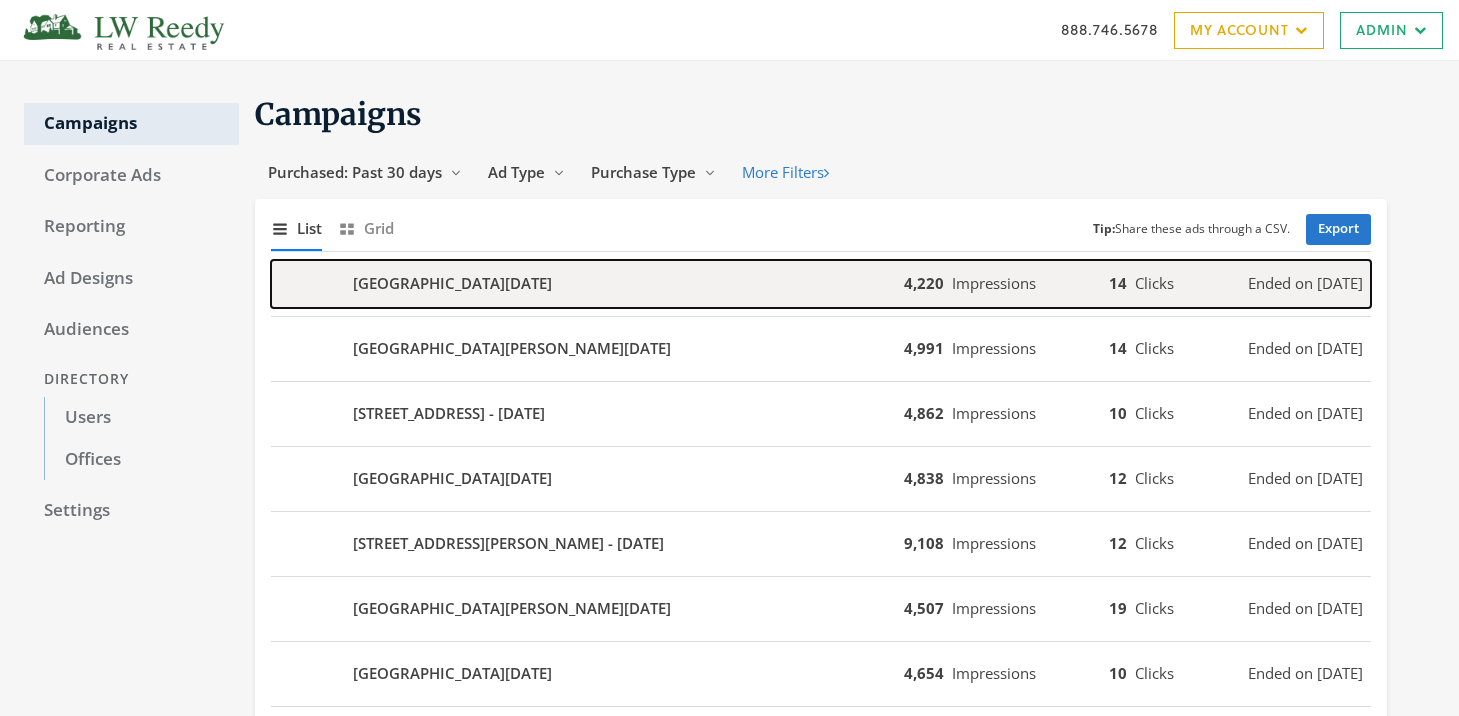 click on "[GEOGRAPHIC_DATA][DATE]" at bounding box center [587, 284] 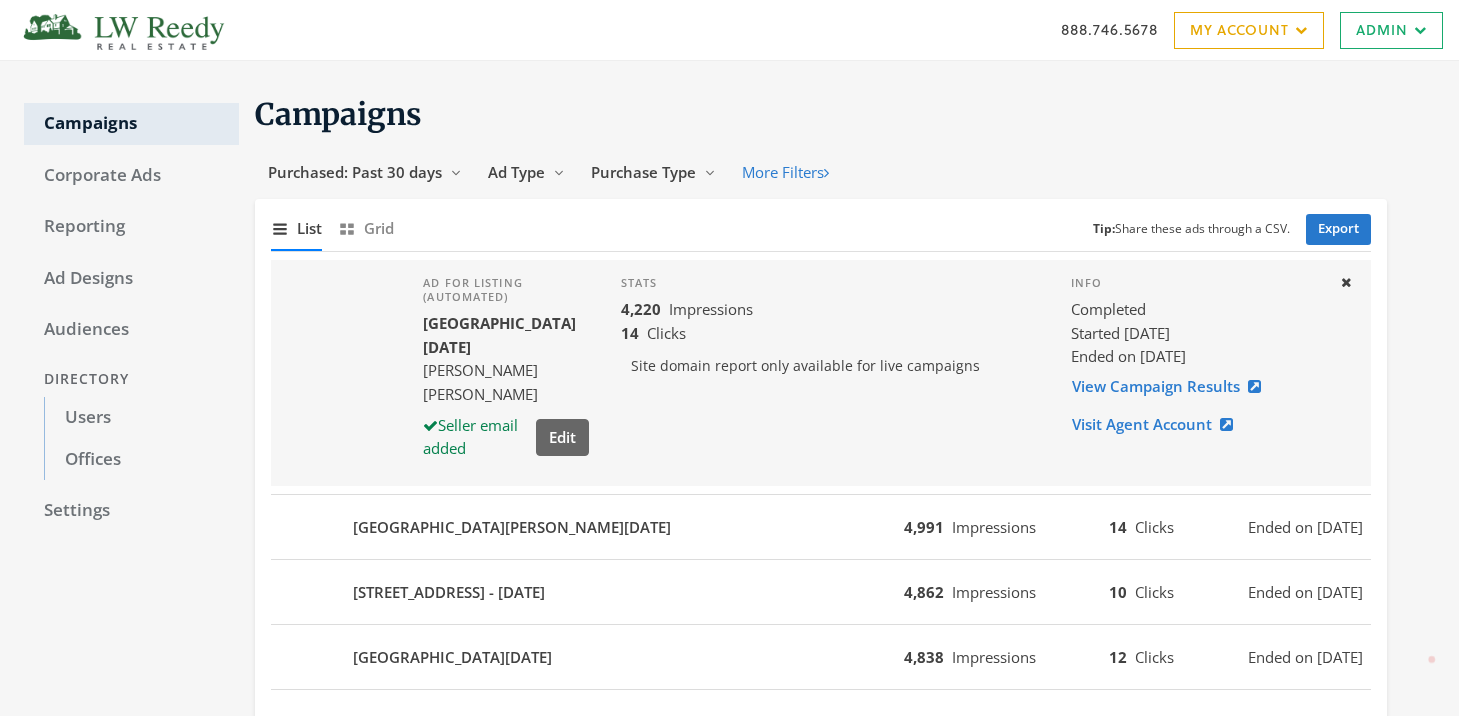 click on "Info" at bounding box center (1197, 283) 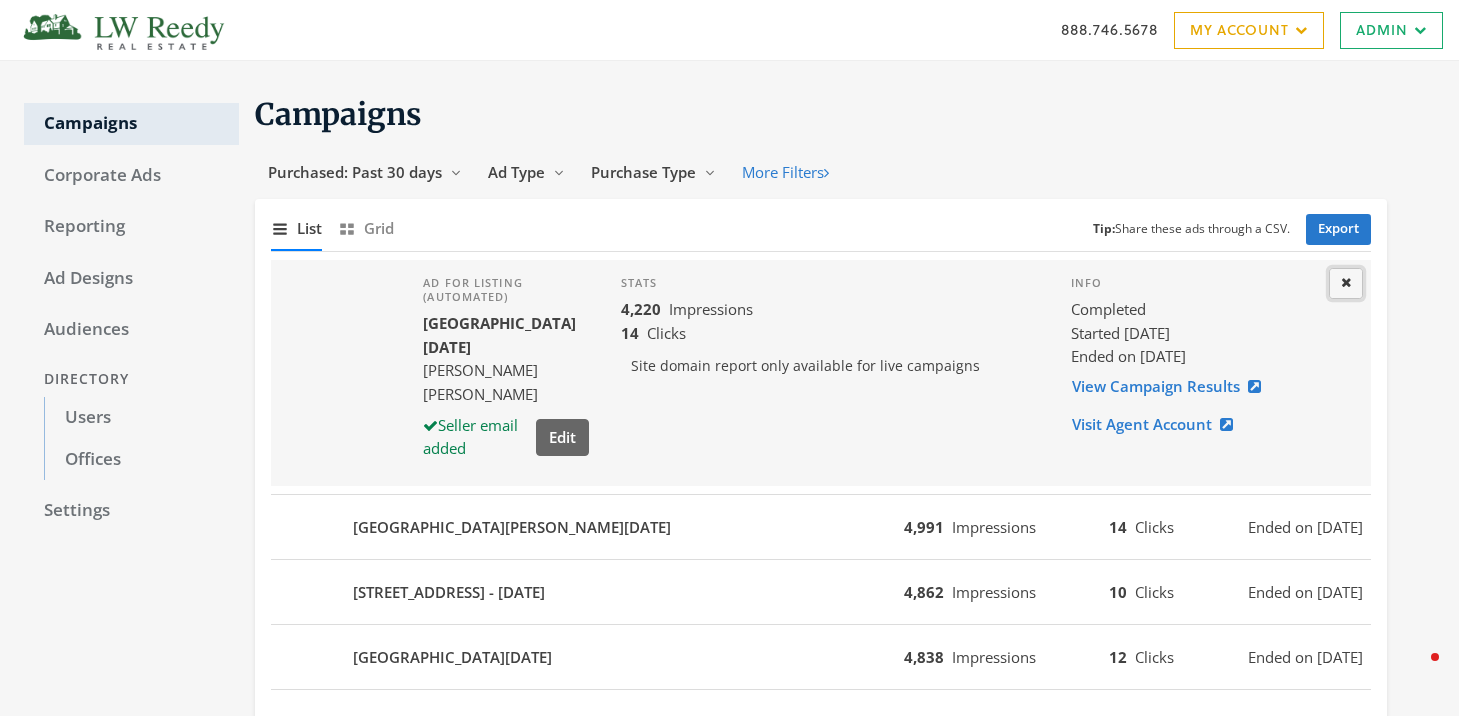 click on "Close" at bounding box center (1346, 283) 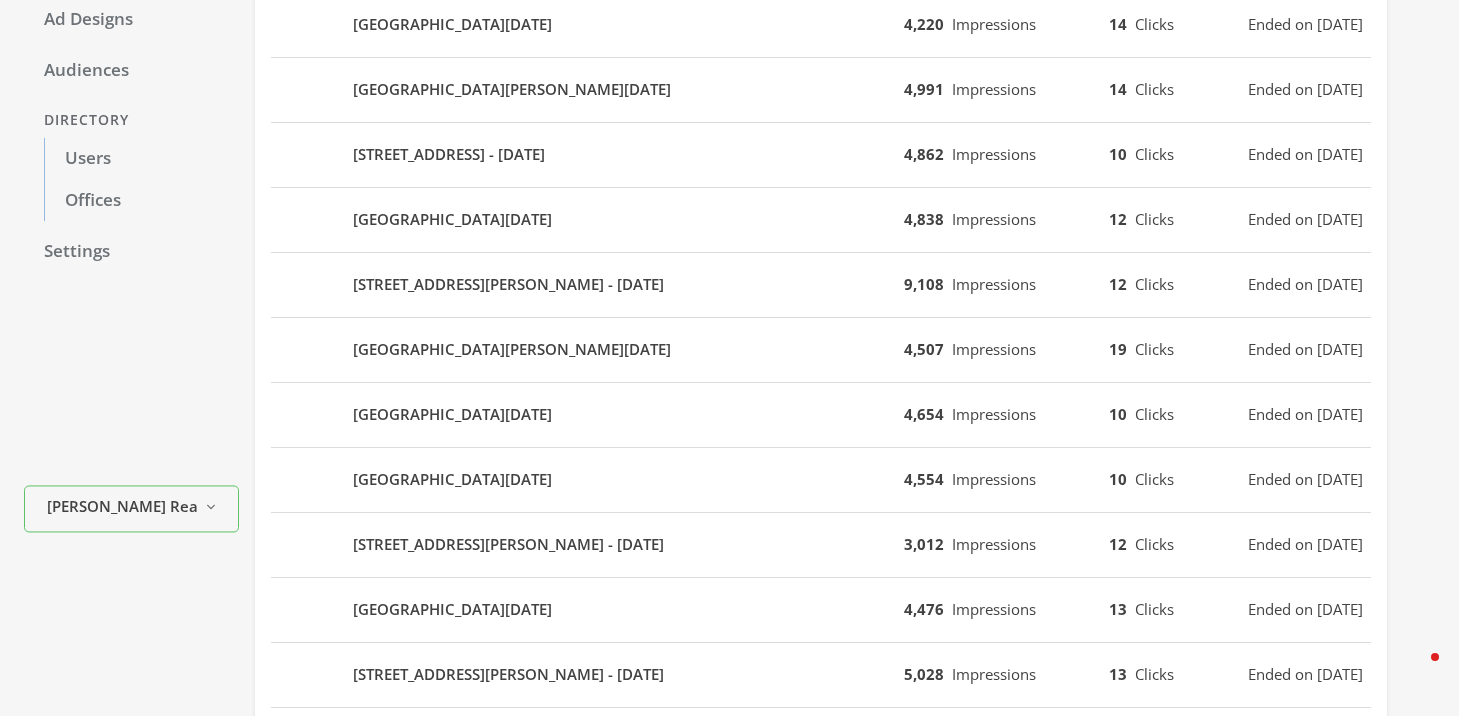 scroll, scrollTop: 556, scrollLeft: 0, axis: vertical 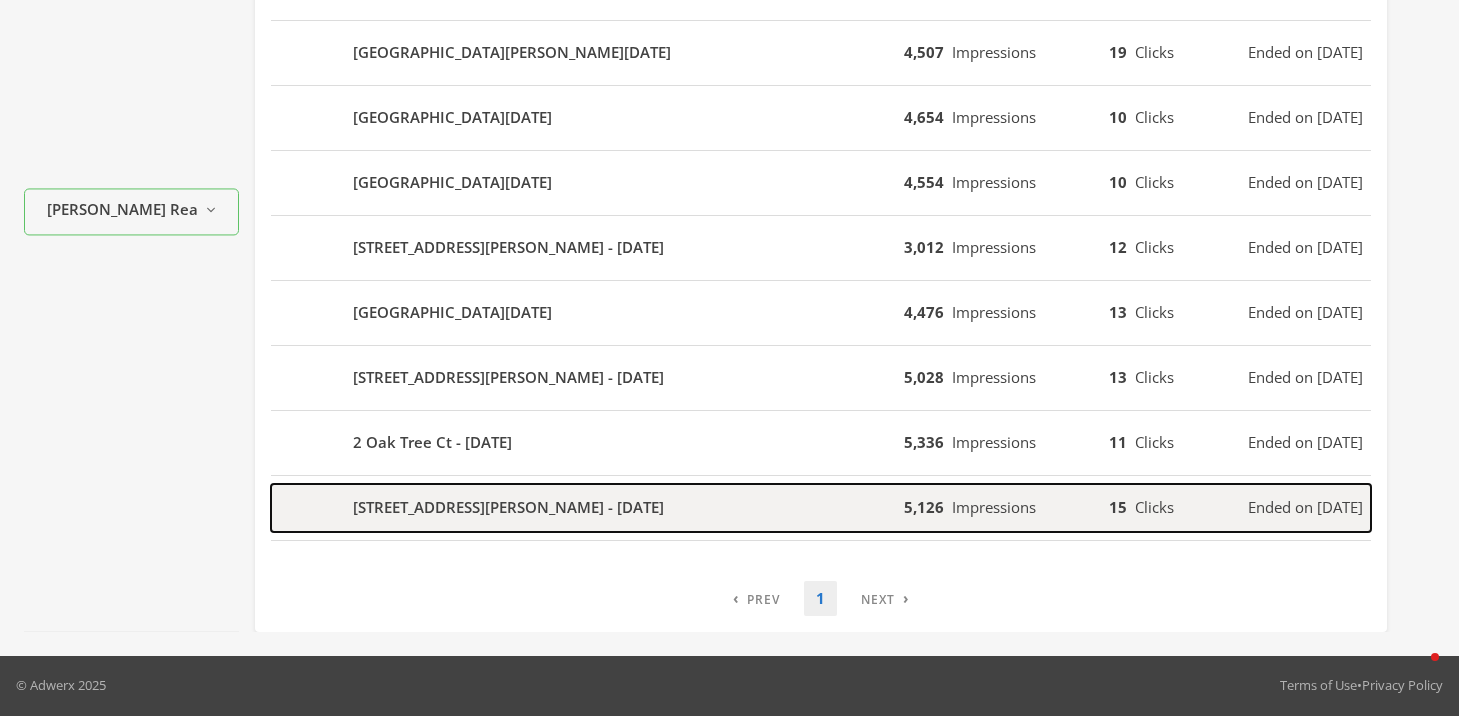 click on "[STREET_ADDRESS][PERSON_NAME] - [DATE]" at bounding box center [508, 507] 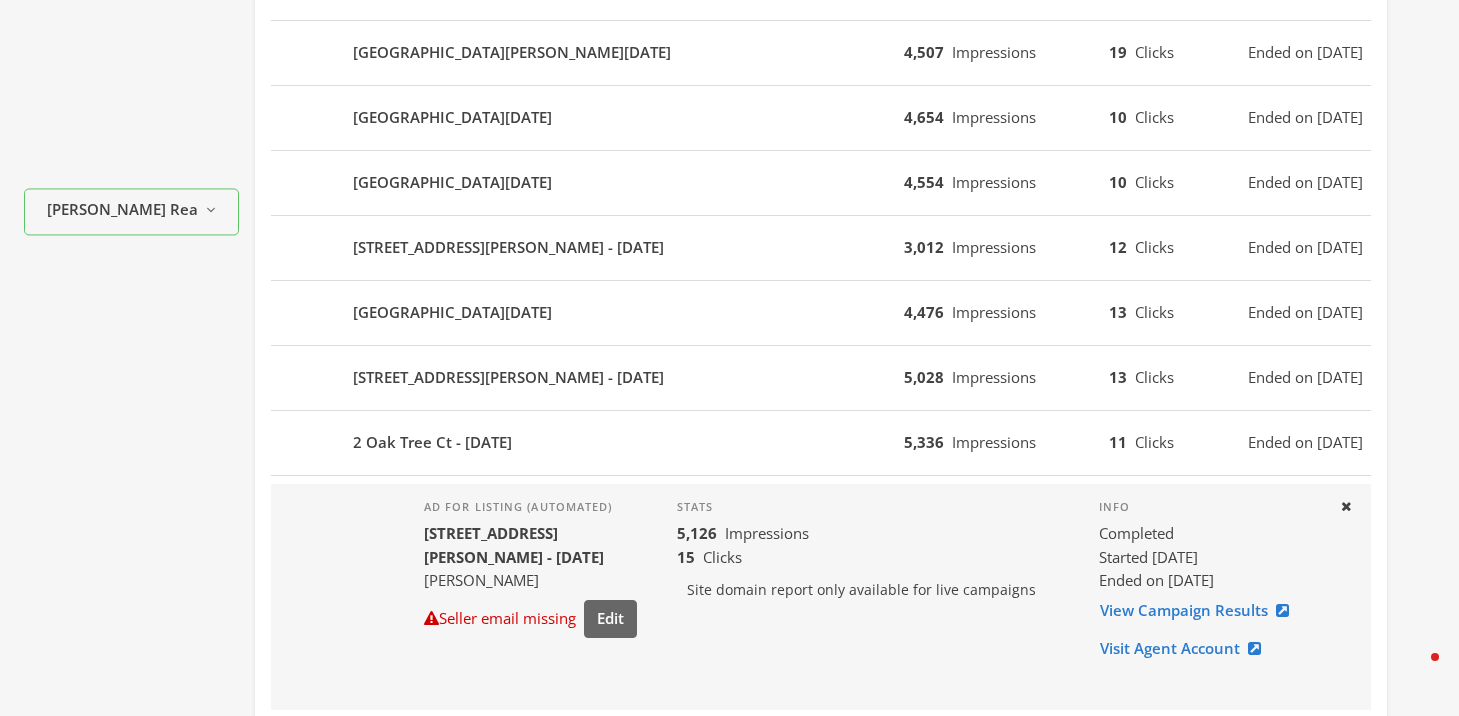 click on "2 Oak Tree Ct - [DATE] 5,336 Impressions 11 Clicks Ended on [DATE]" at bounding box center (821, 443) 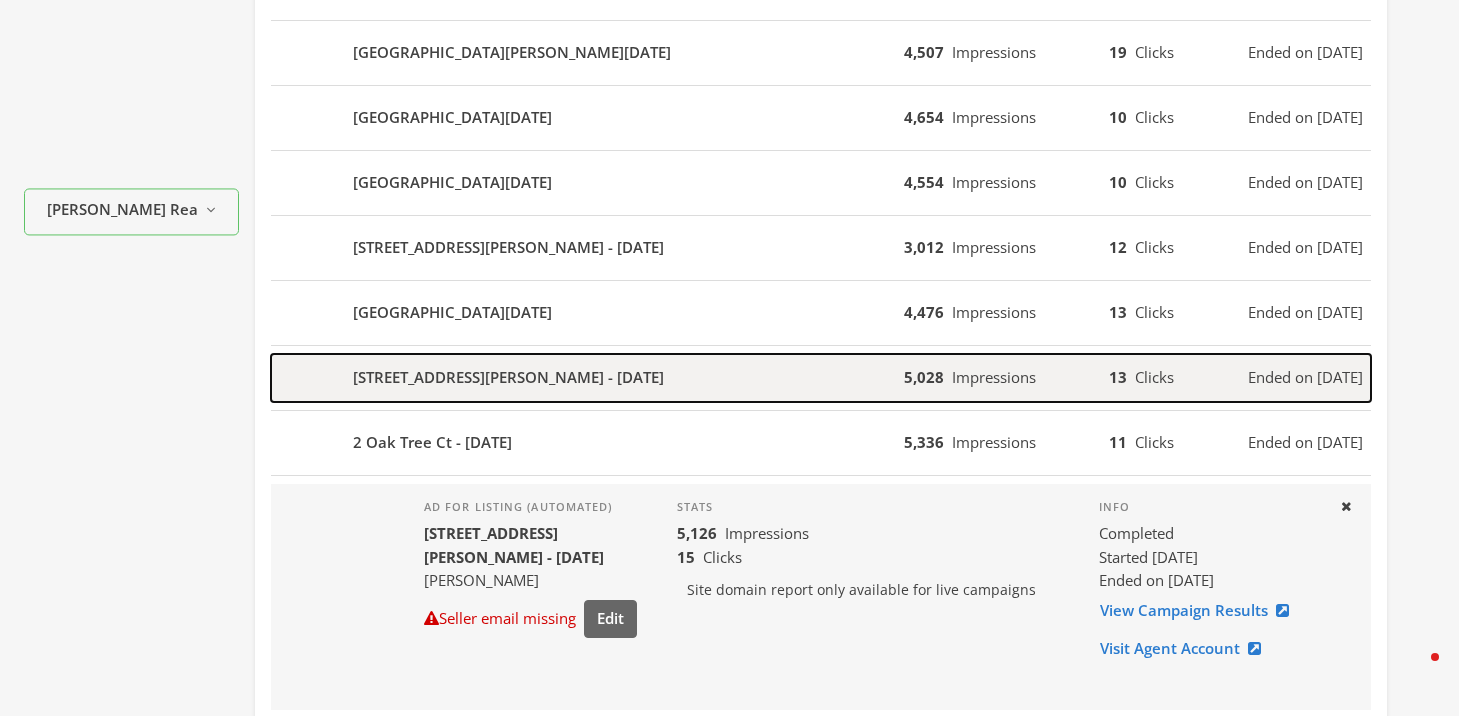 click on "[STREET_ADDRESS][PERSON_NAME] - [DATE]" at bounding box center [508, 377] 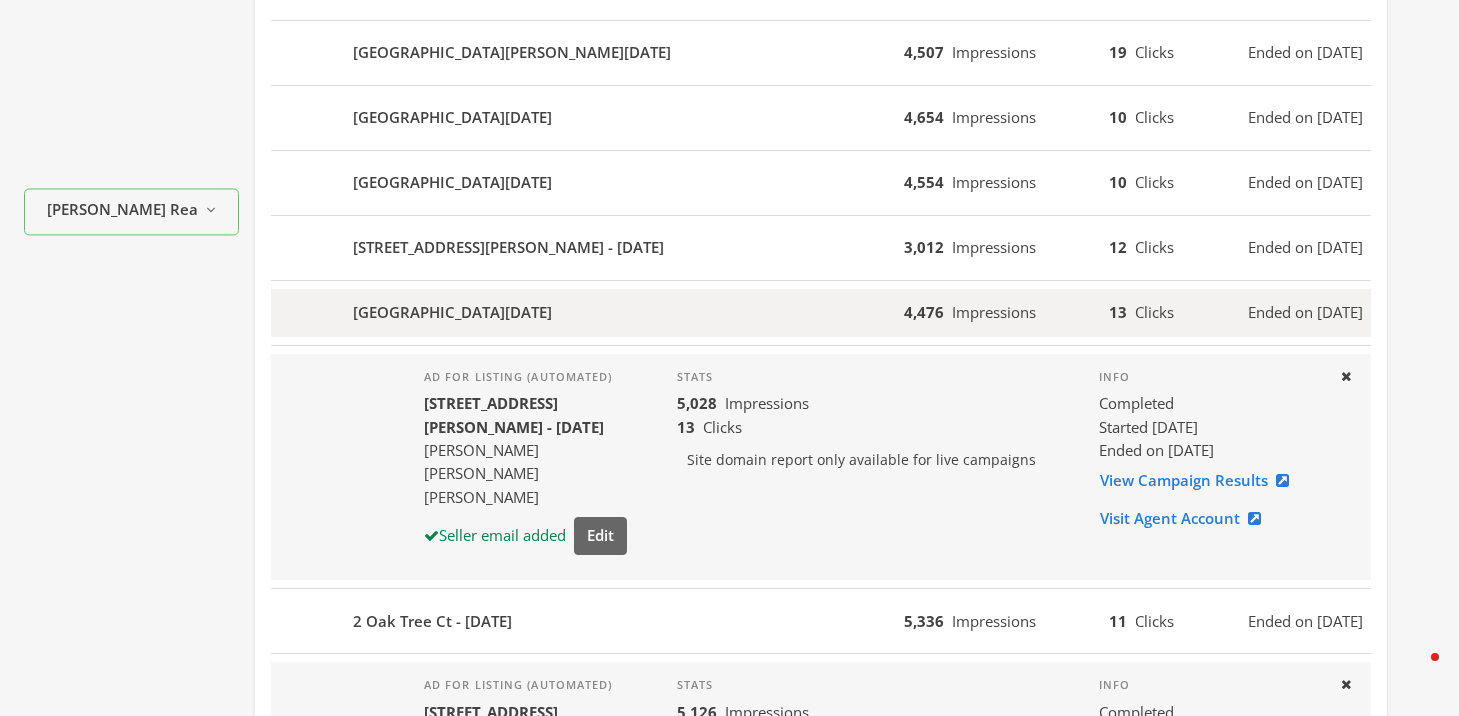 scroll, scrollTop: 0, scrollLeft: 0, axis: both 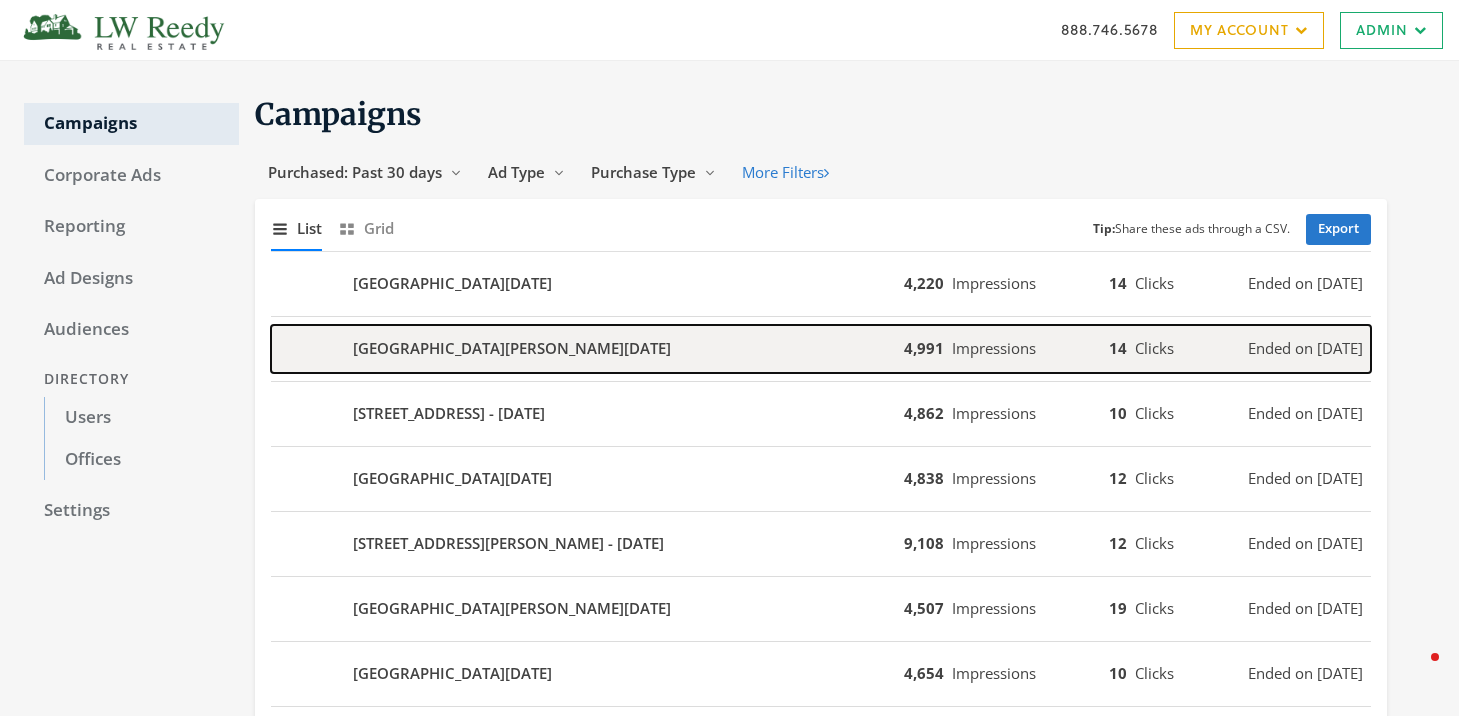 click on "[GEOGRAPHIC_DATA][PERSON_NAME][DATE]" at bounding box center [587, 349] 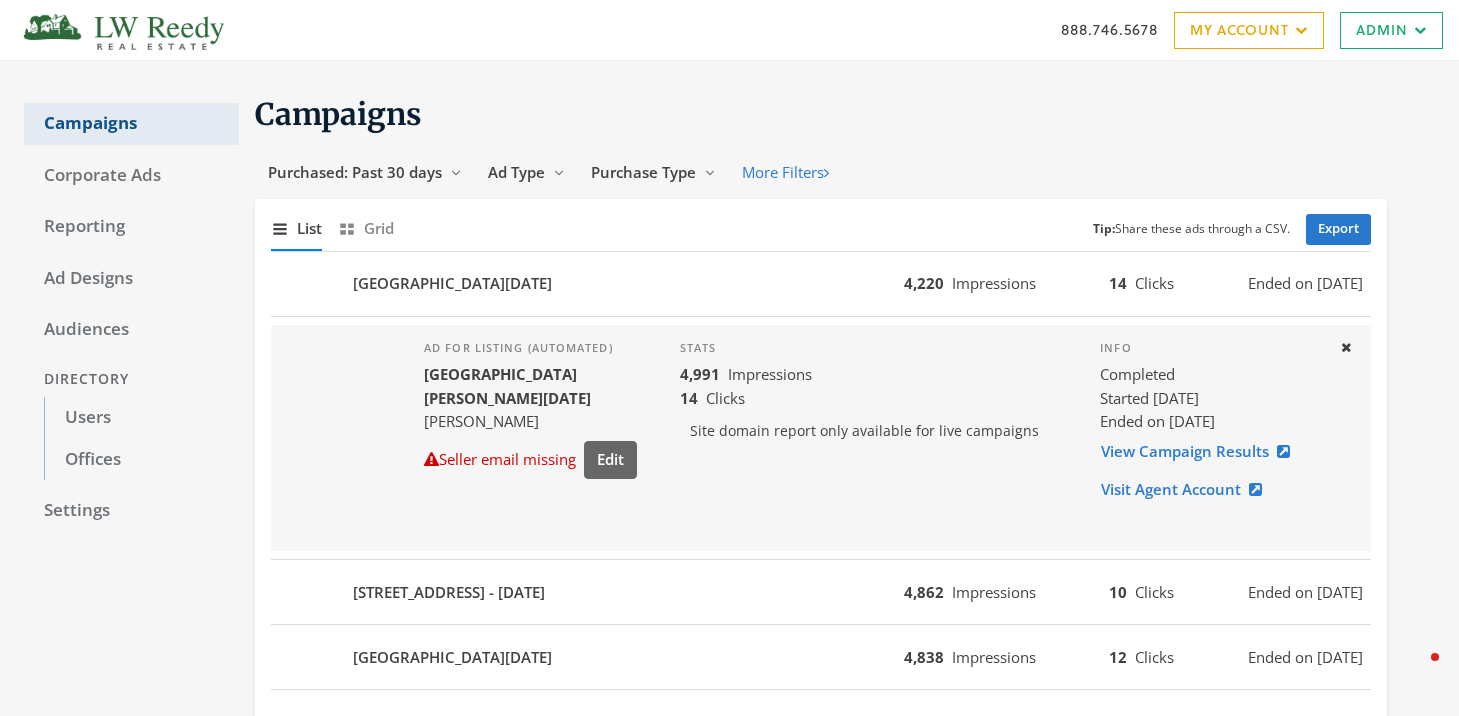 click on "Campaigns" at bounding box center [131, 124] 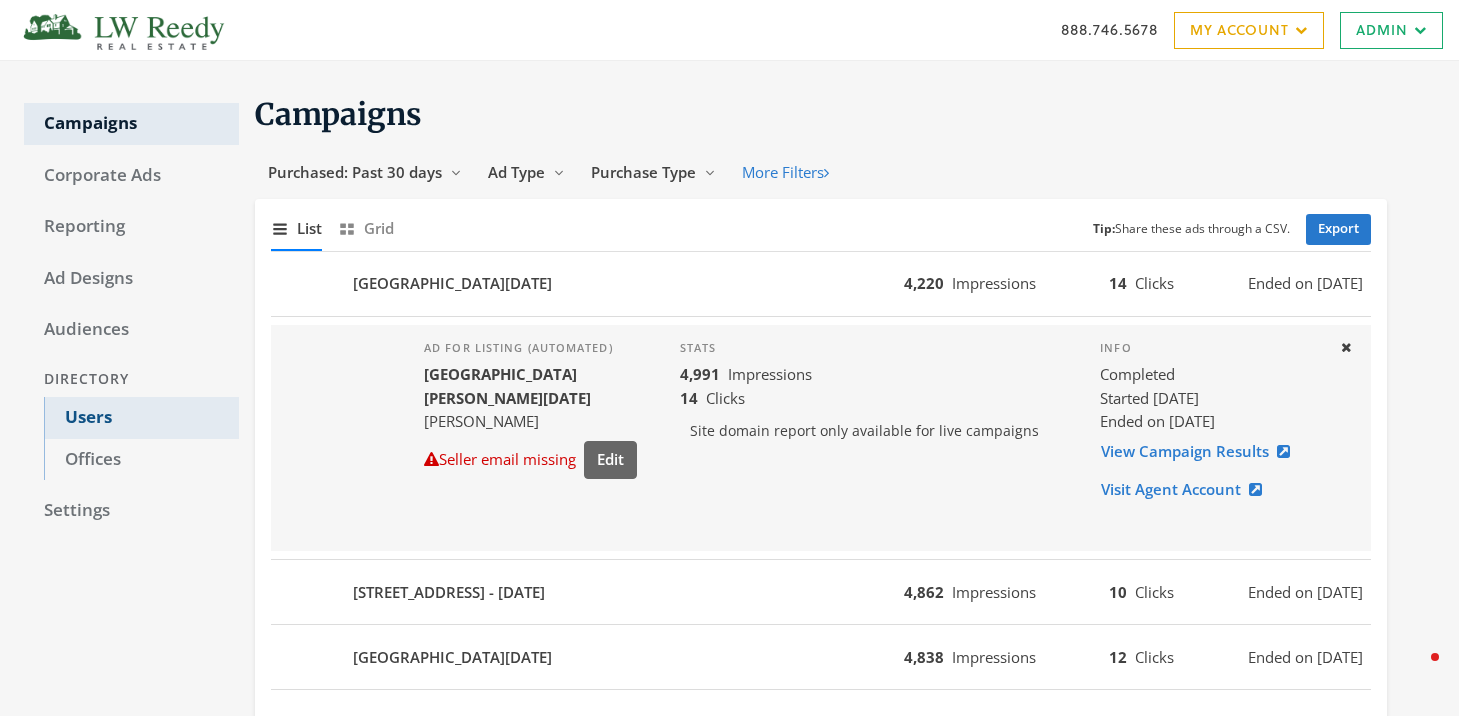 click on "Users" at bounding box center (141, 418) 